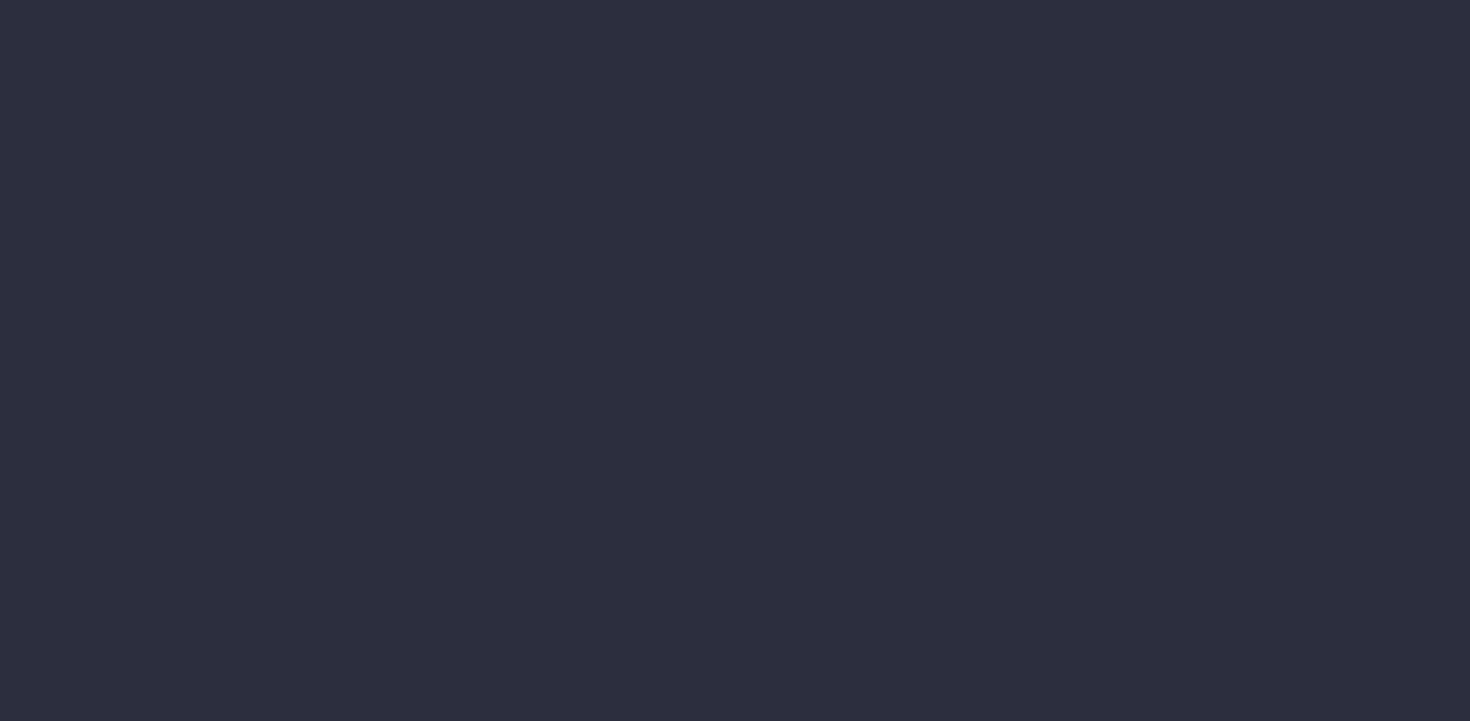 scroll, scrollTop: 0, scrollLeft: 0, axis: both 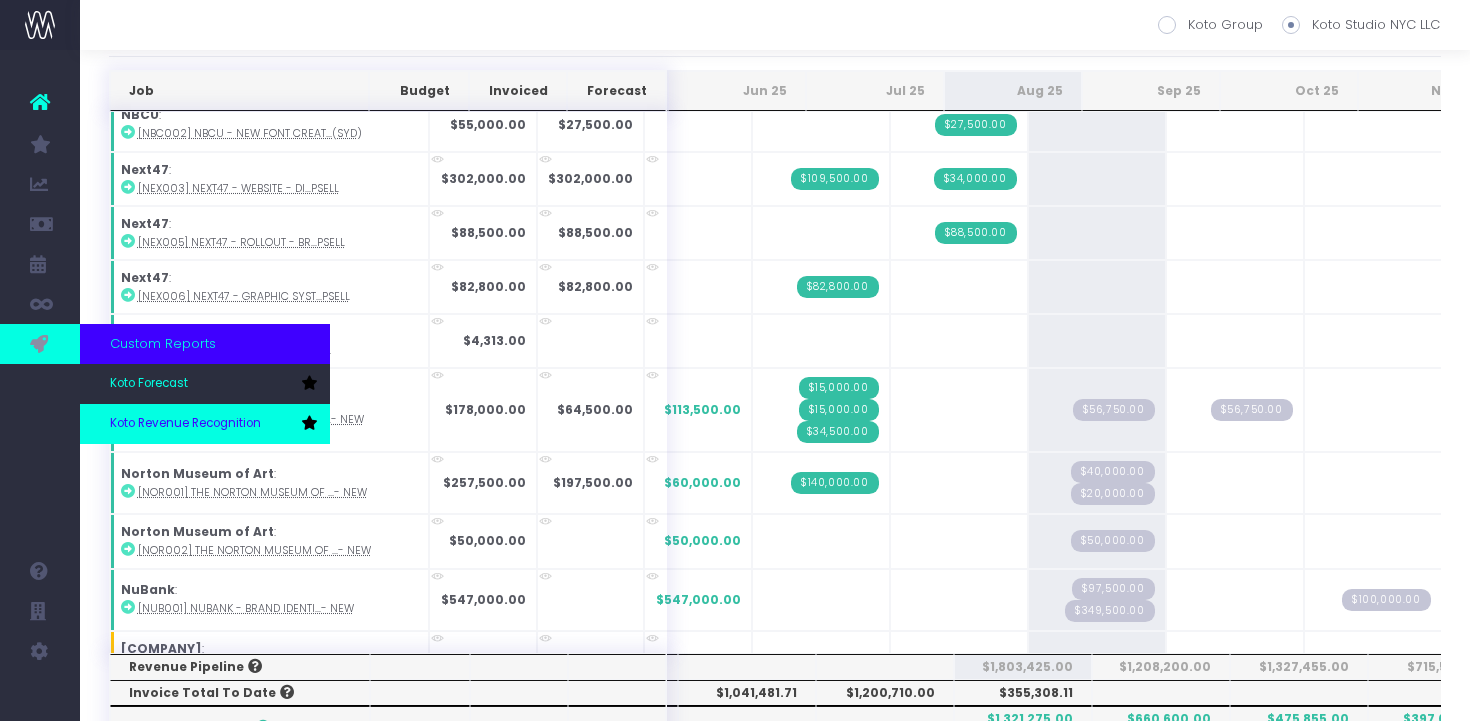click on "Koto Revenue Recognition" at bounding box center [185, 424] 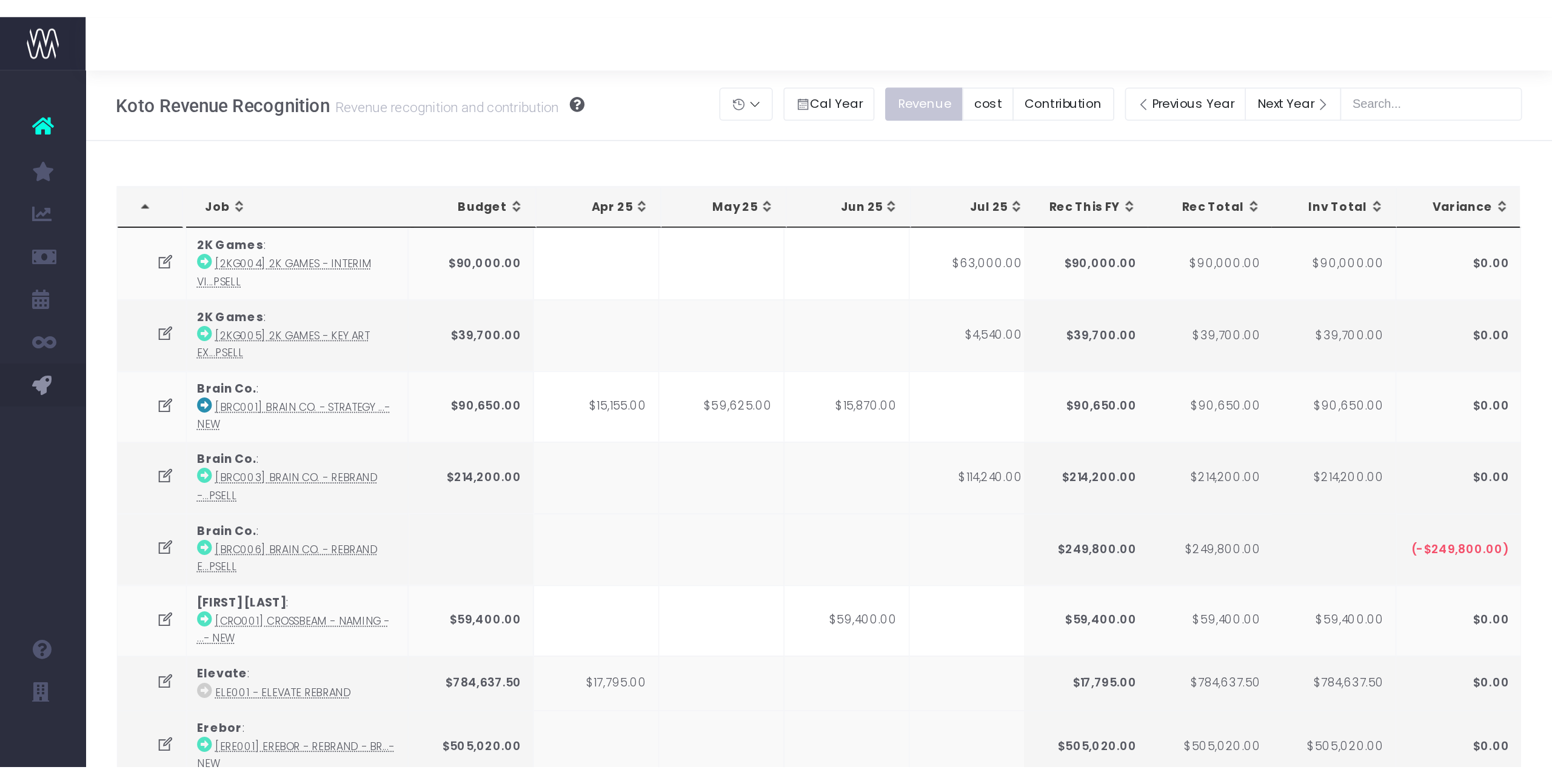 scroll, scrollTop: 0, scrollLeft: 0, axis: both 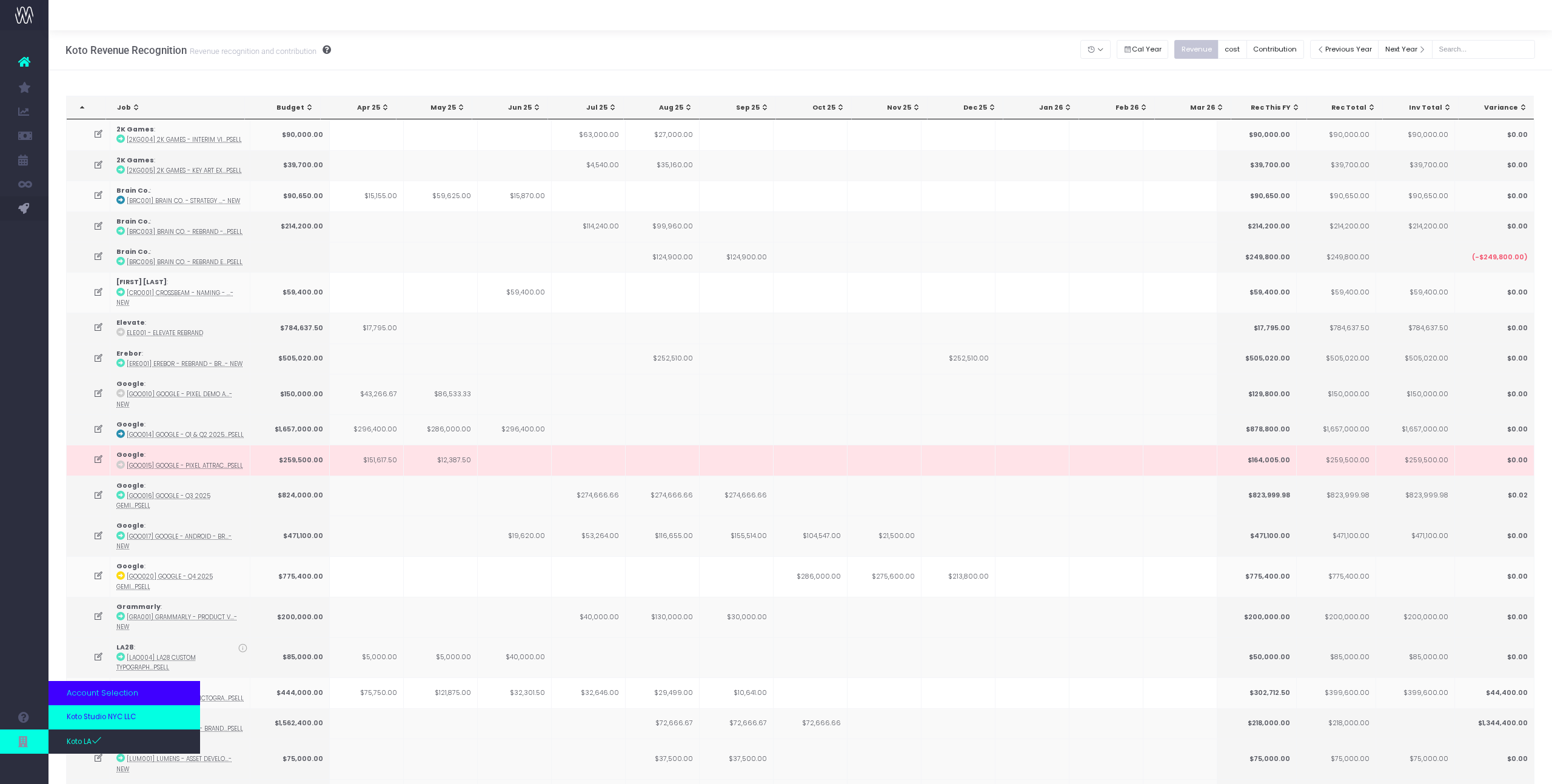click on "Koto Studio NYC LLC" at bounding box center [101, 717] 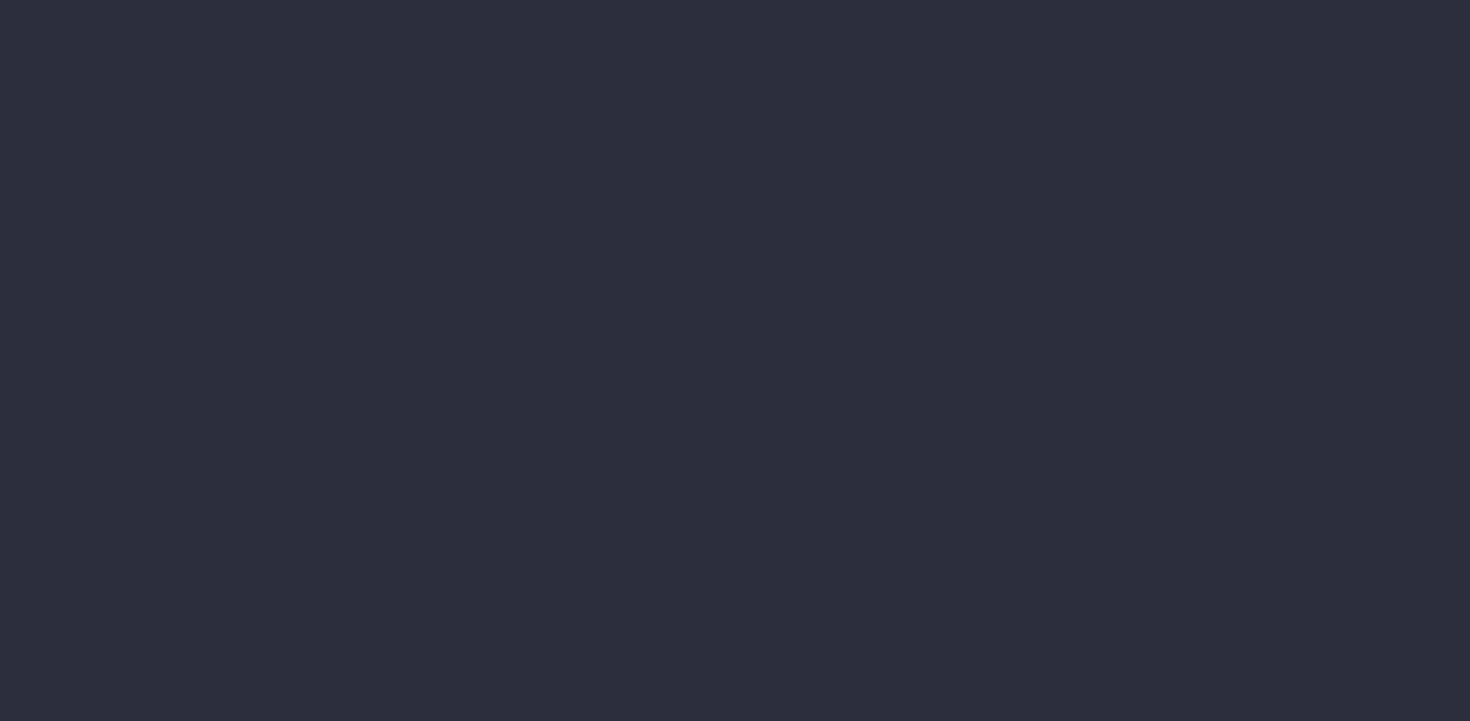 scroll, scrollTop: 0, scrollLeft: 0, axis: both 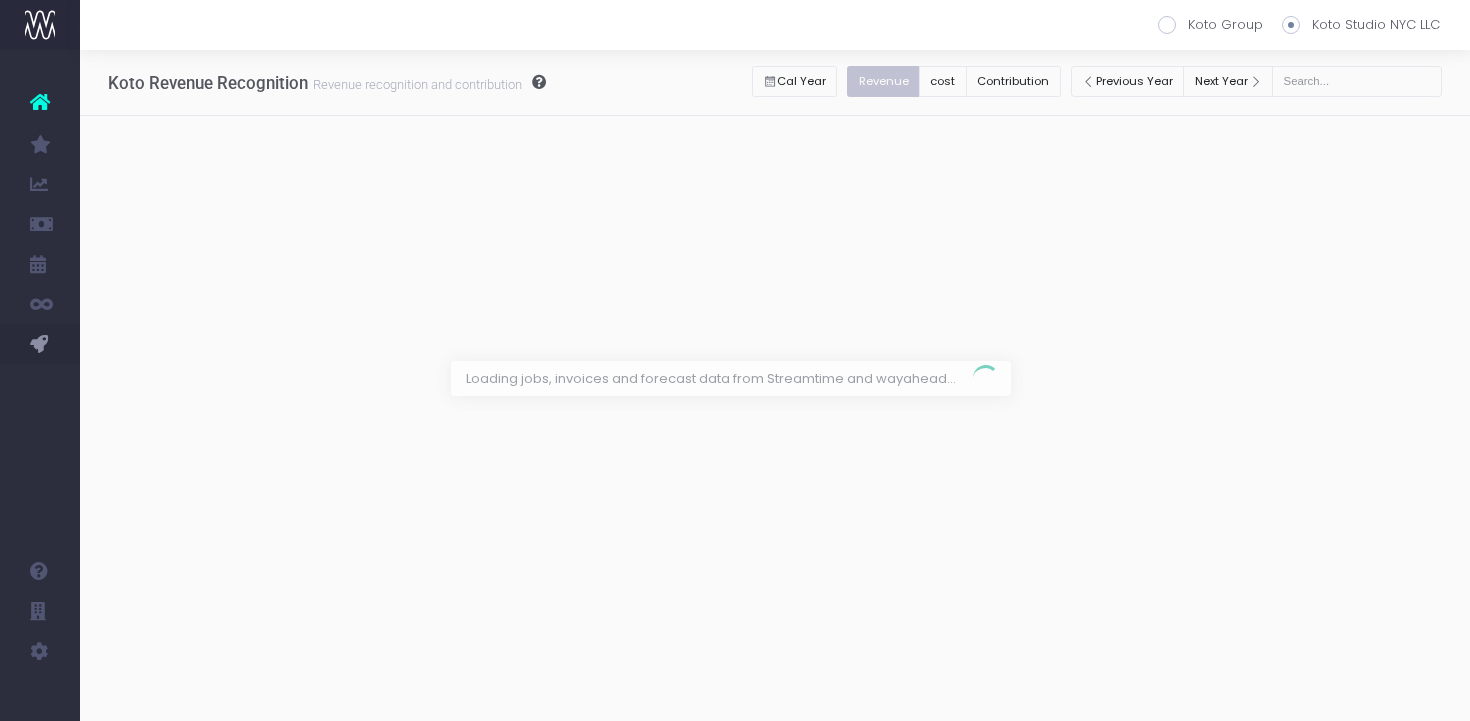 click at bounding box center (735, 360) 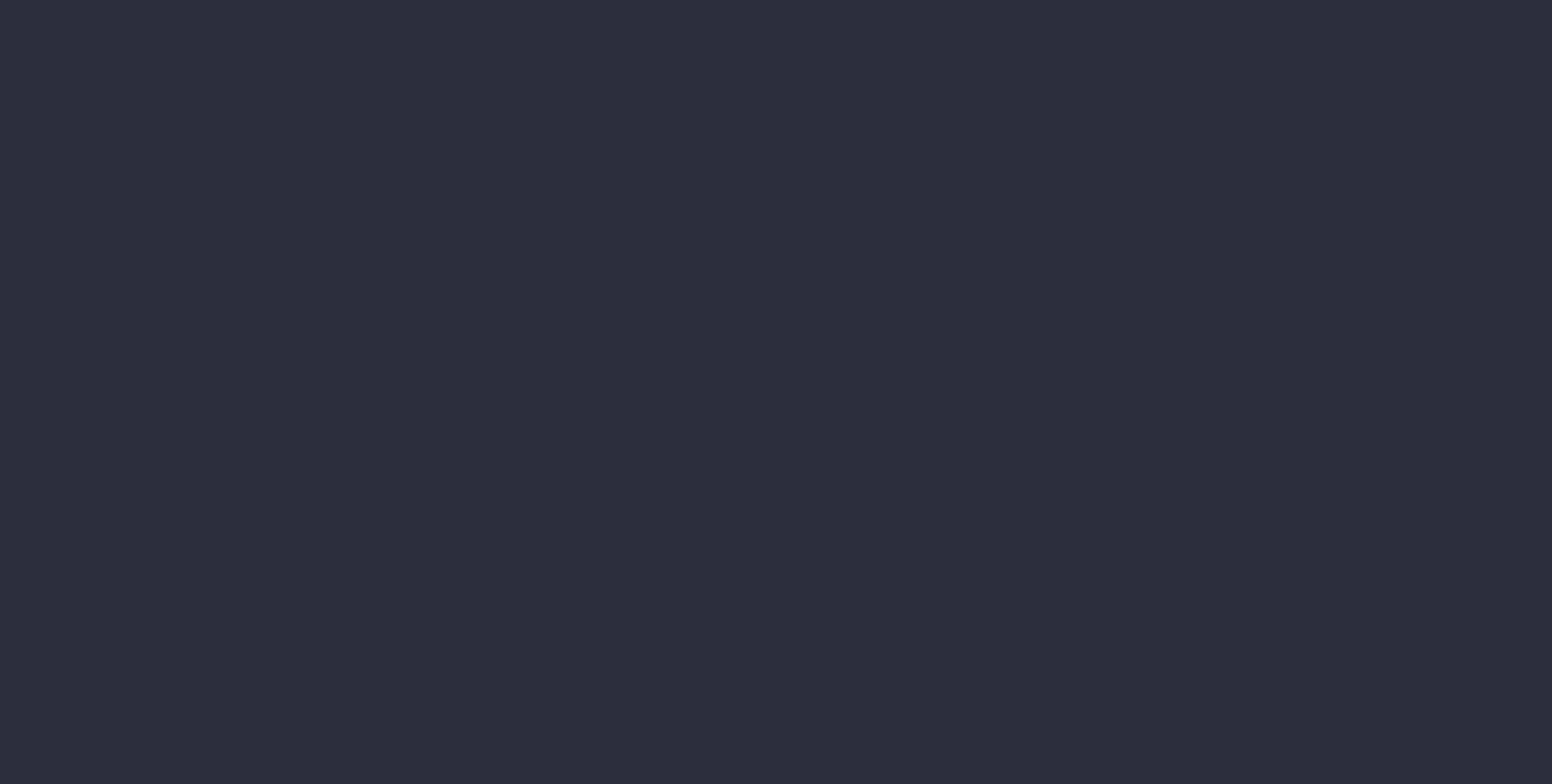 scroll, scrollTop: 0, scrollLeft: 0, axis: both 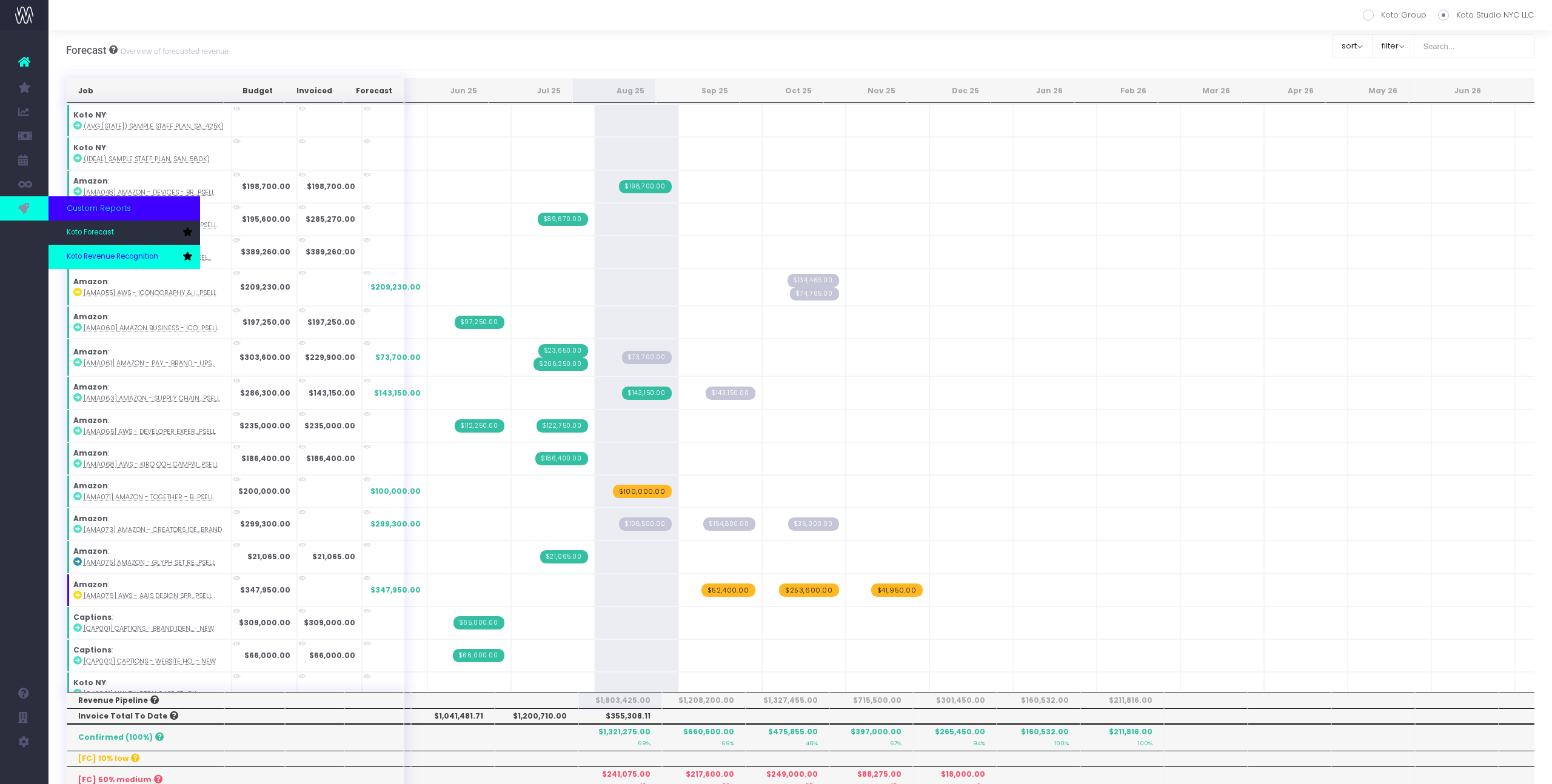 click on "Koto Revenue Recognition" at bounding box center [124, 257] 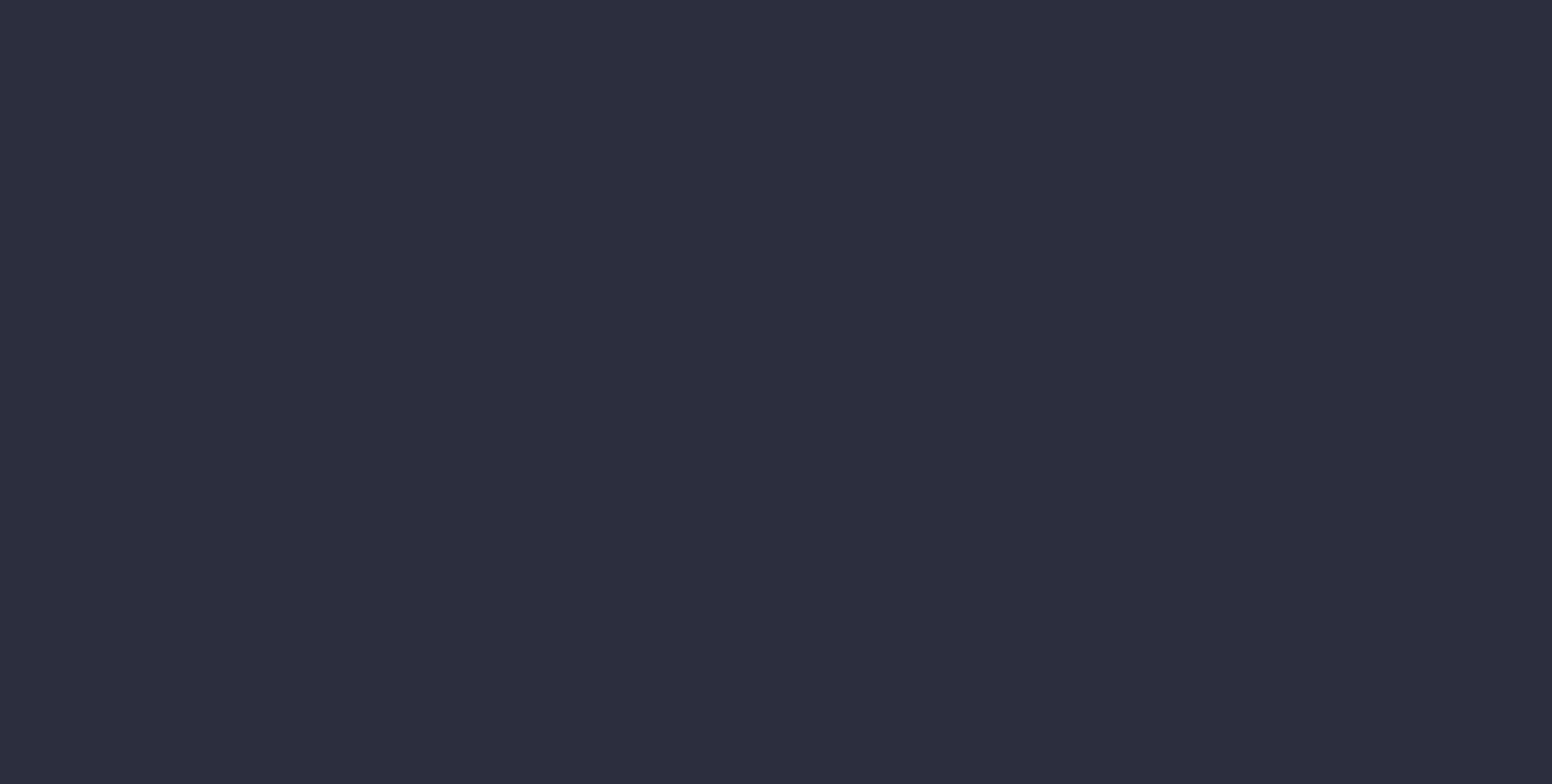 scroll, scrollTop: 0, scrollLeft: 0, axis: both 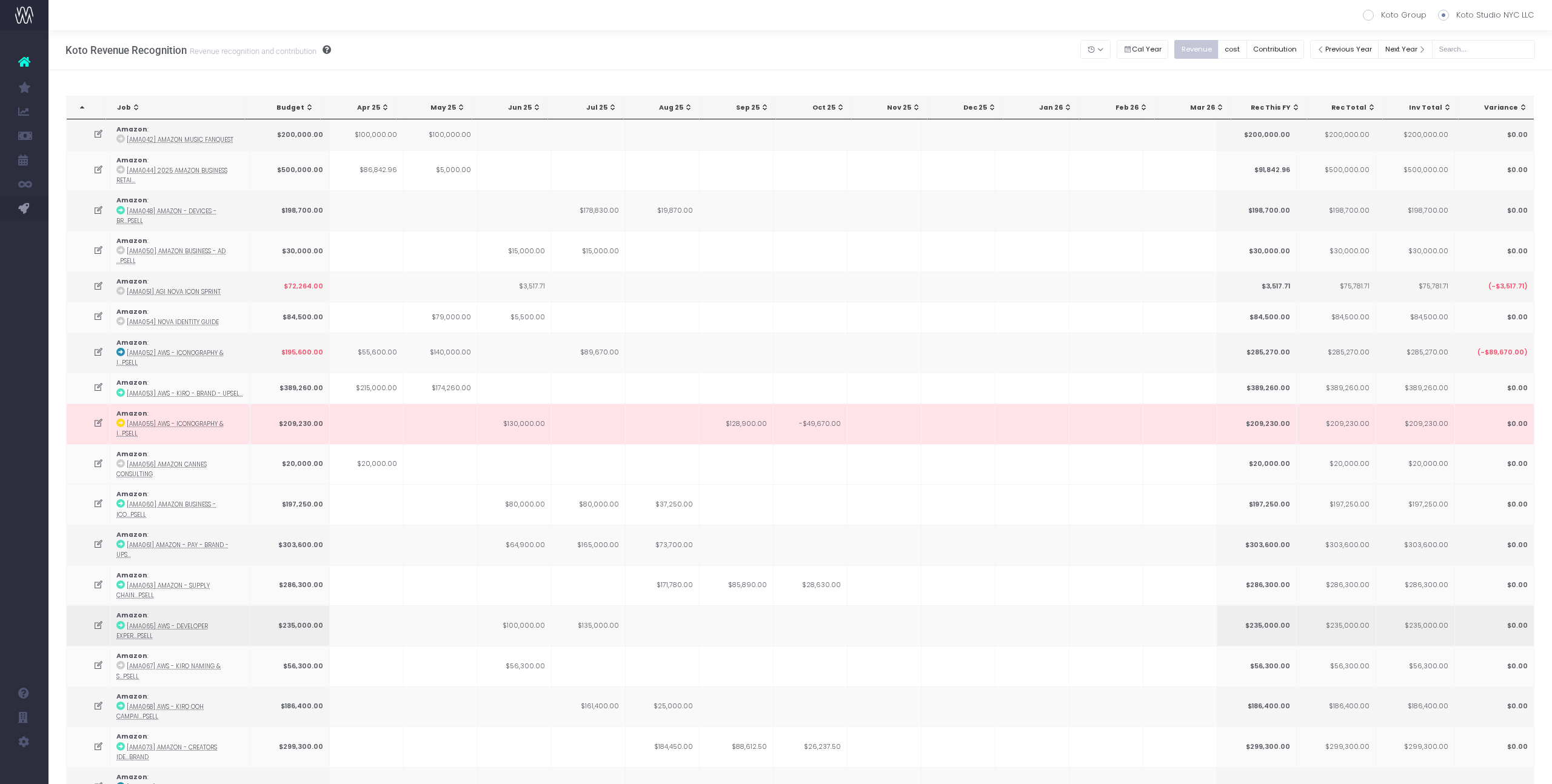 click at bounding box center [98, 625] 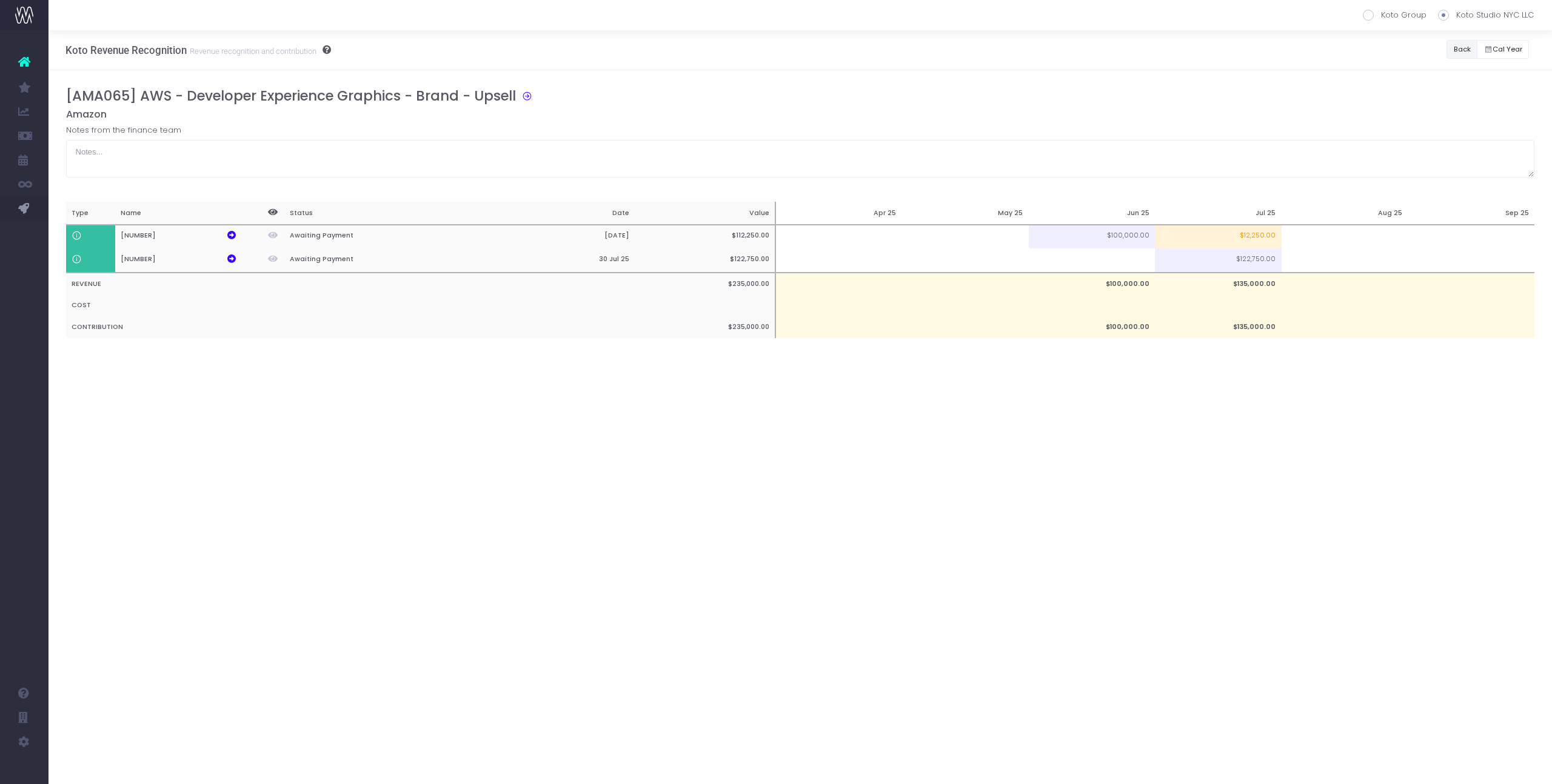 click on "Back" at bounding box center [1462, 49] 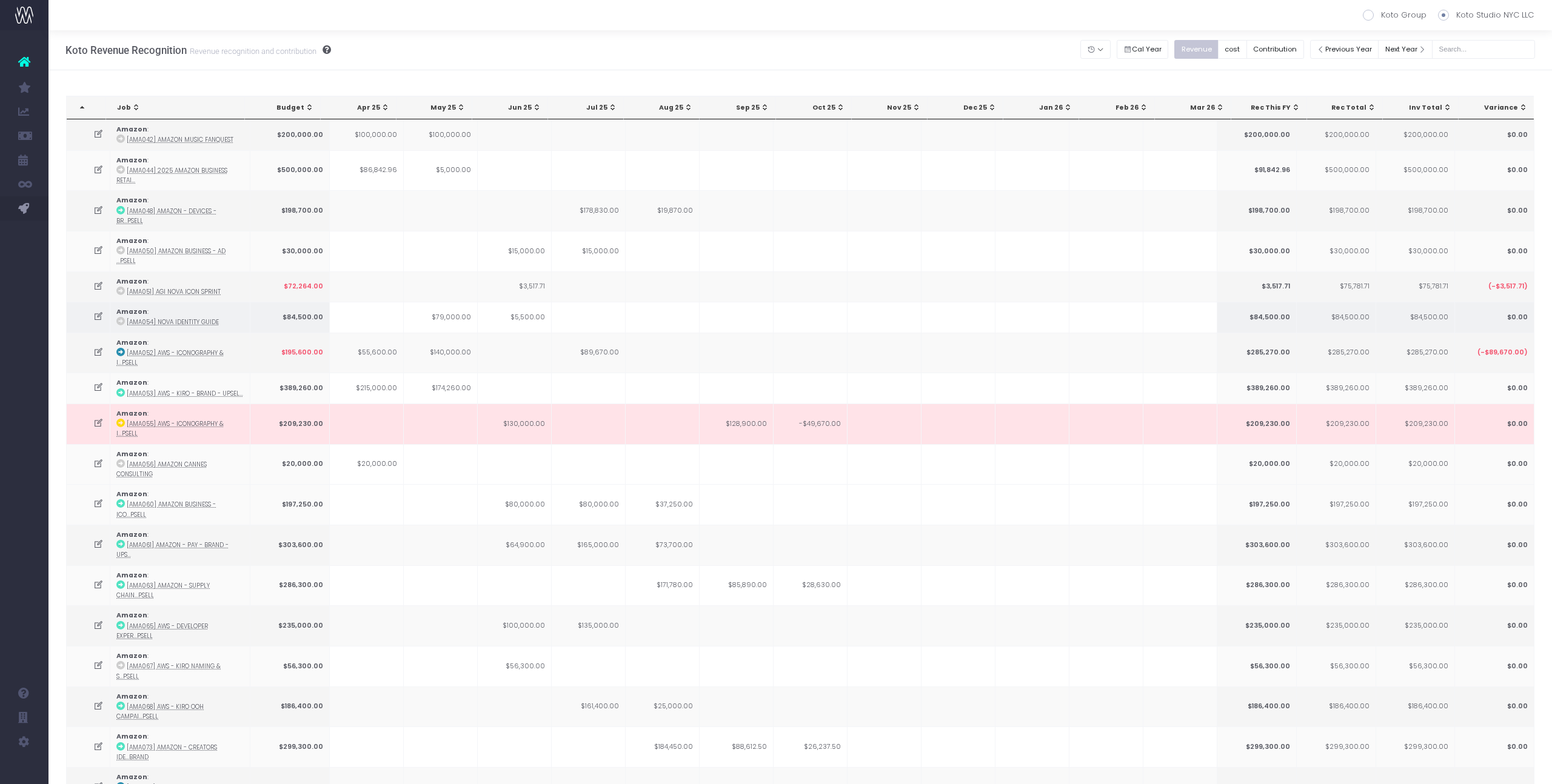 click on "$79,000.00" at bounding box center [441, 317] 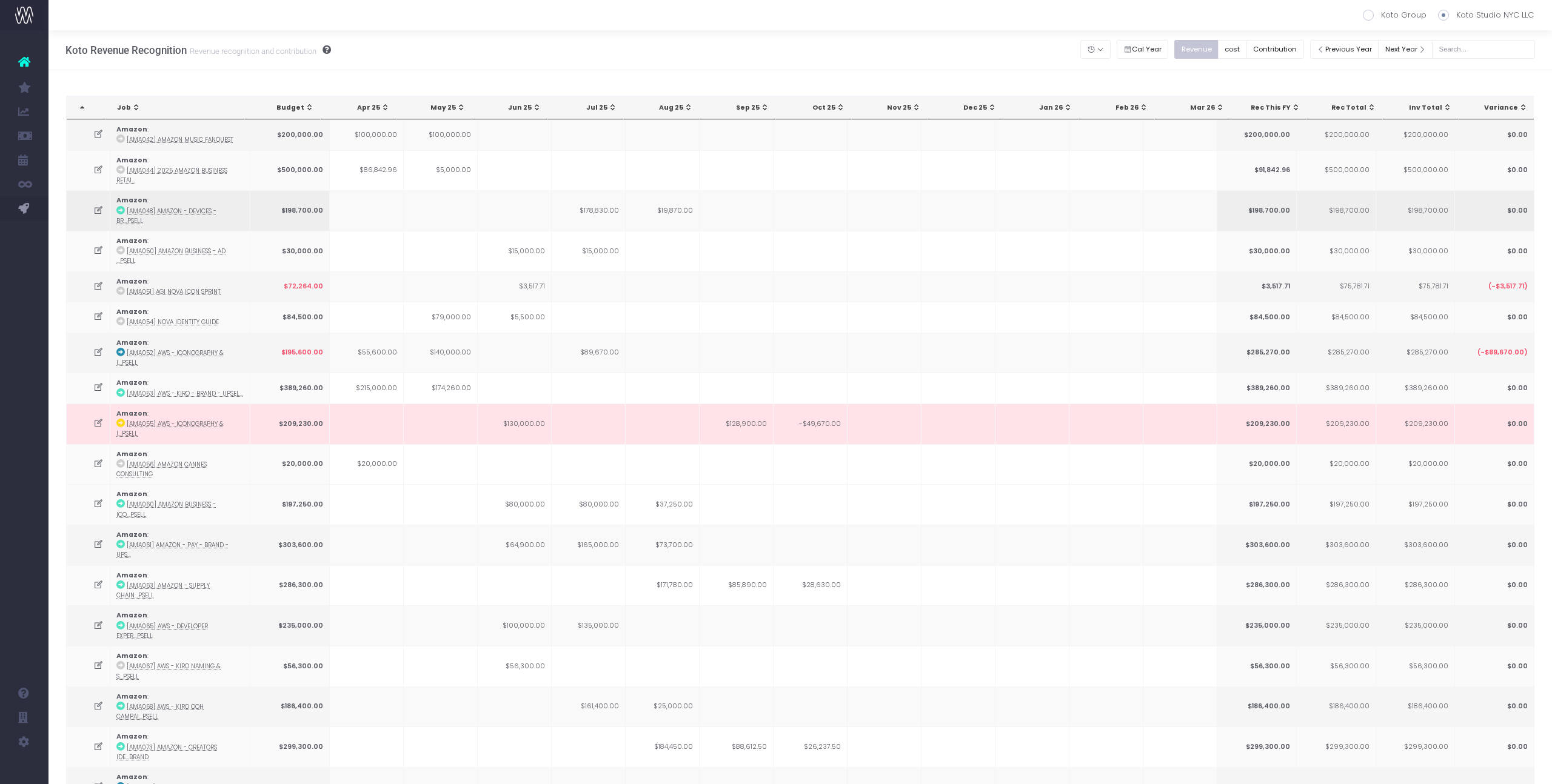click at bounding box center [98, 210] 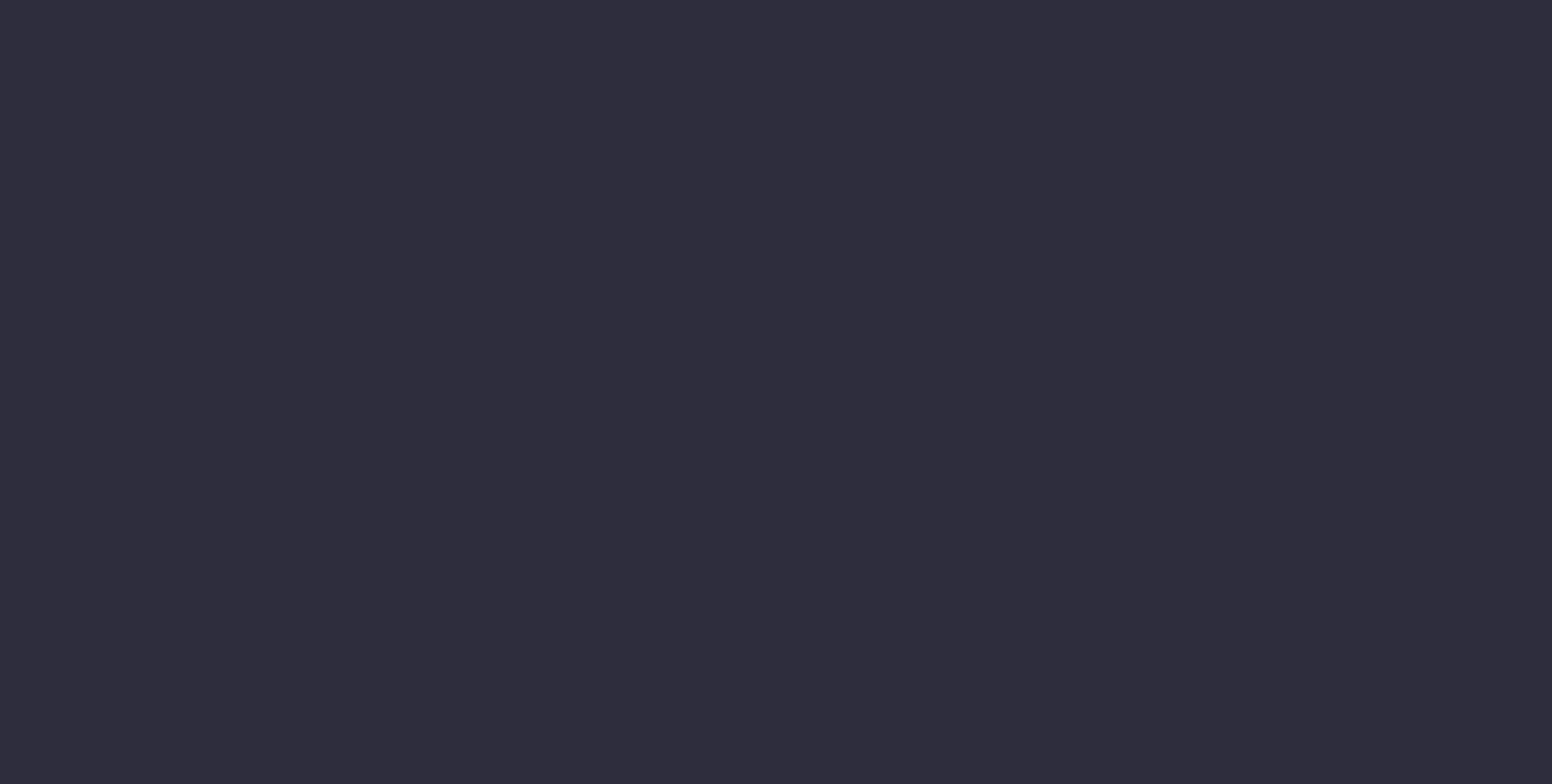 scroll, scrollTop: 0, scrollLeft: 0, axis: both 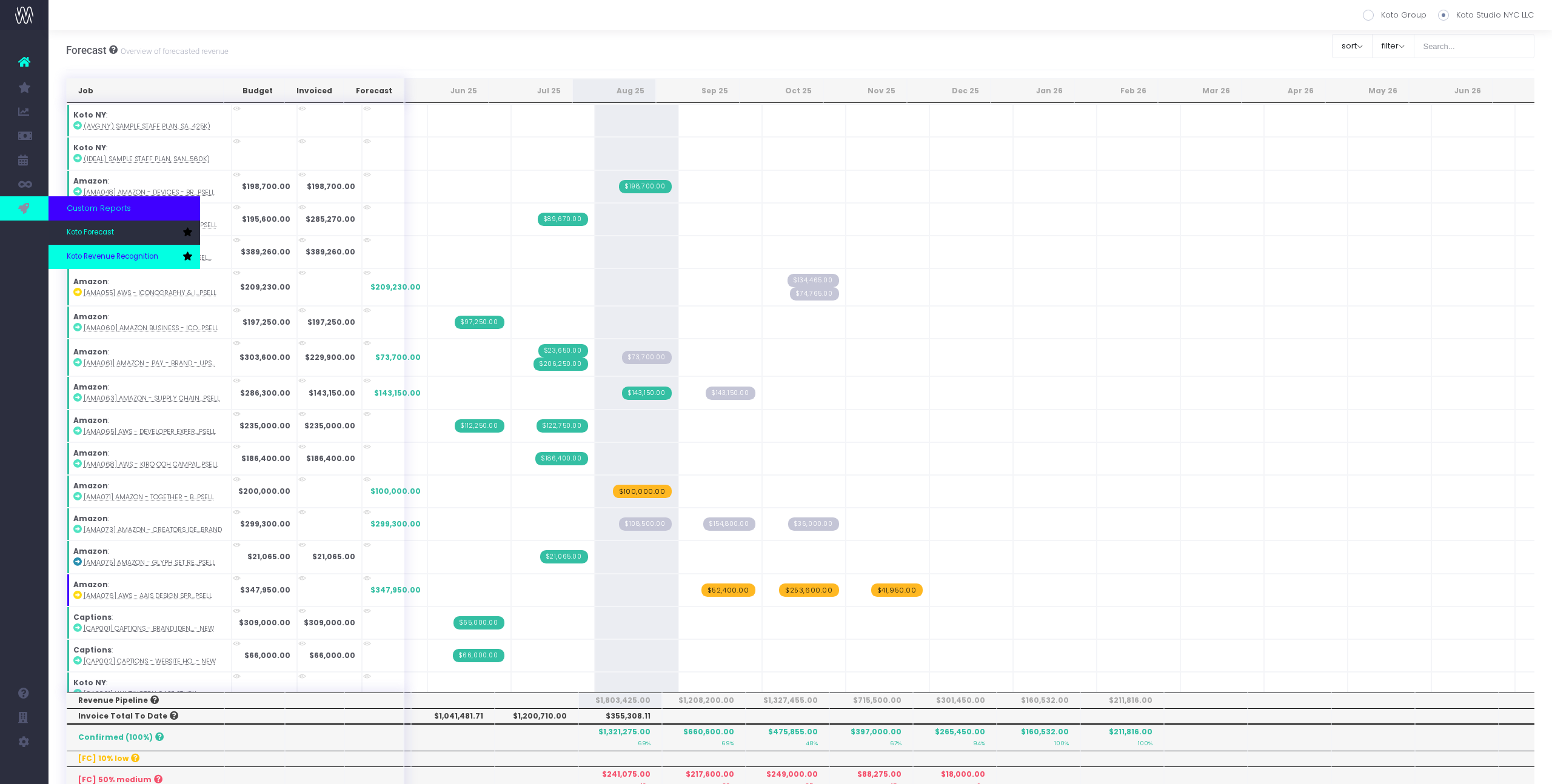click on "Koto Revenue Recognition" at bounding box center (112, 257) 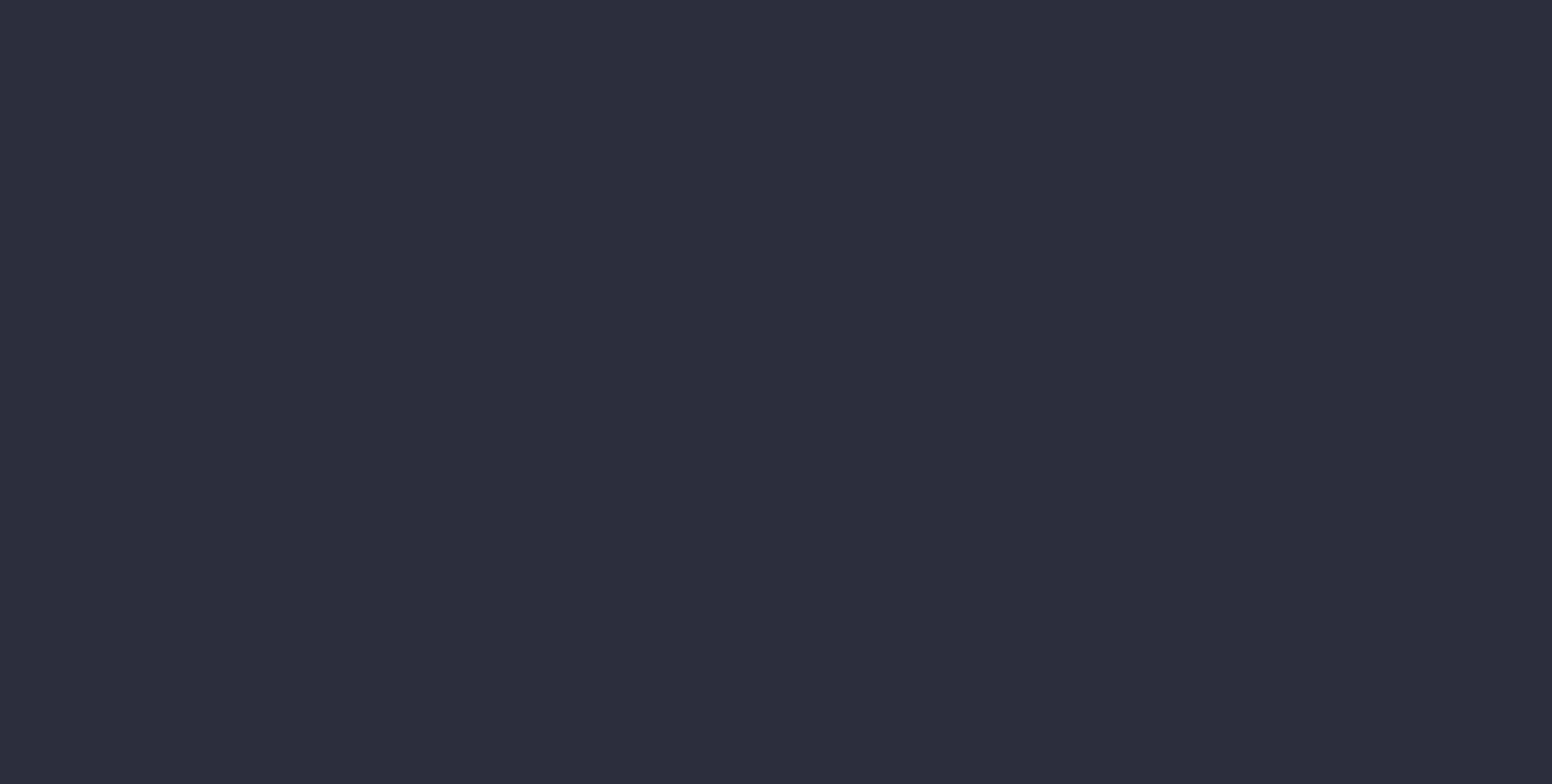 scroll, scrollTop: 0, scrollLeft: 0, axis: both 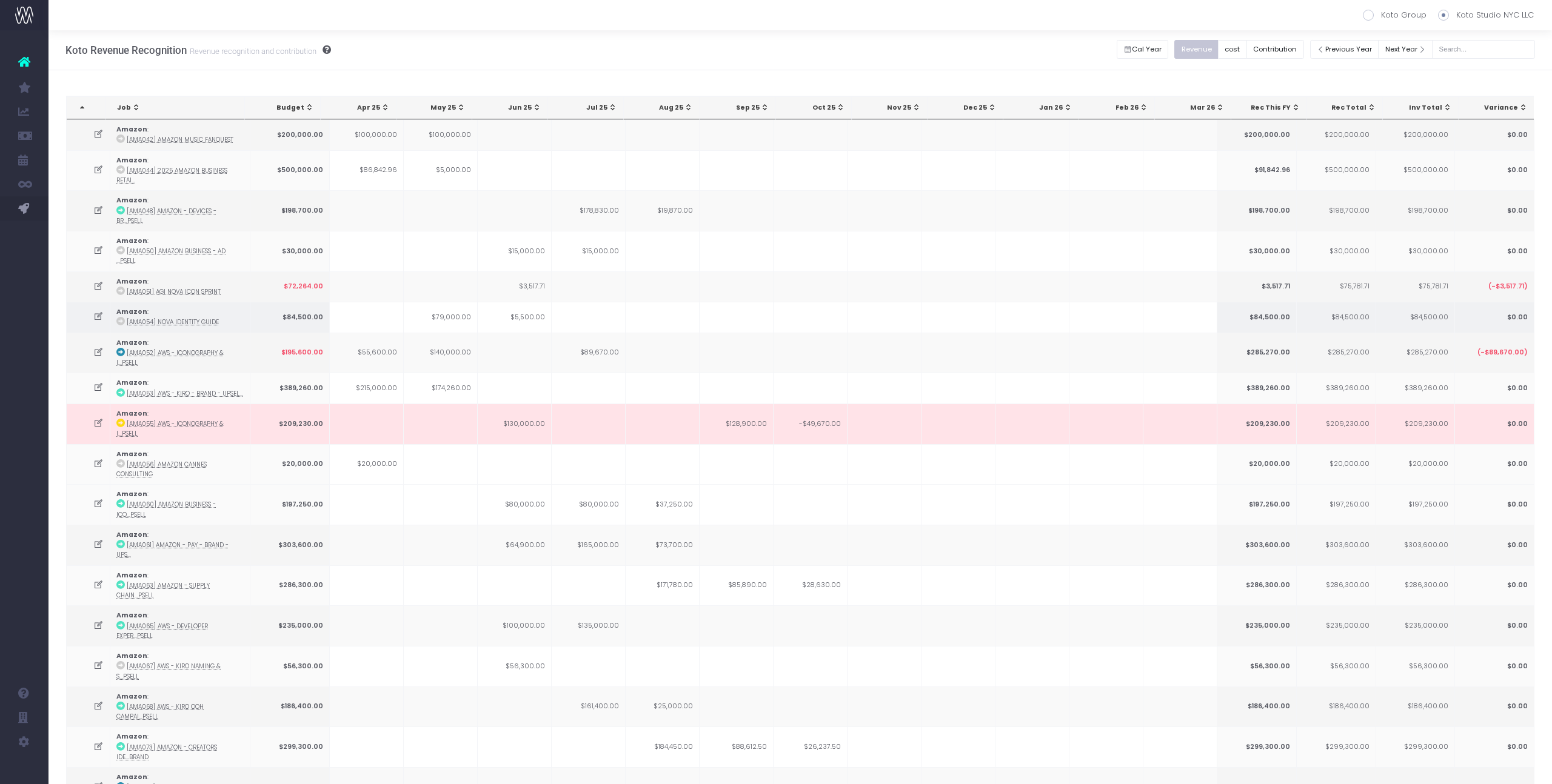 click at bounding box center (663, 317) 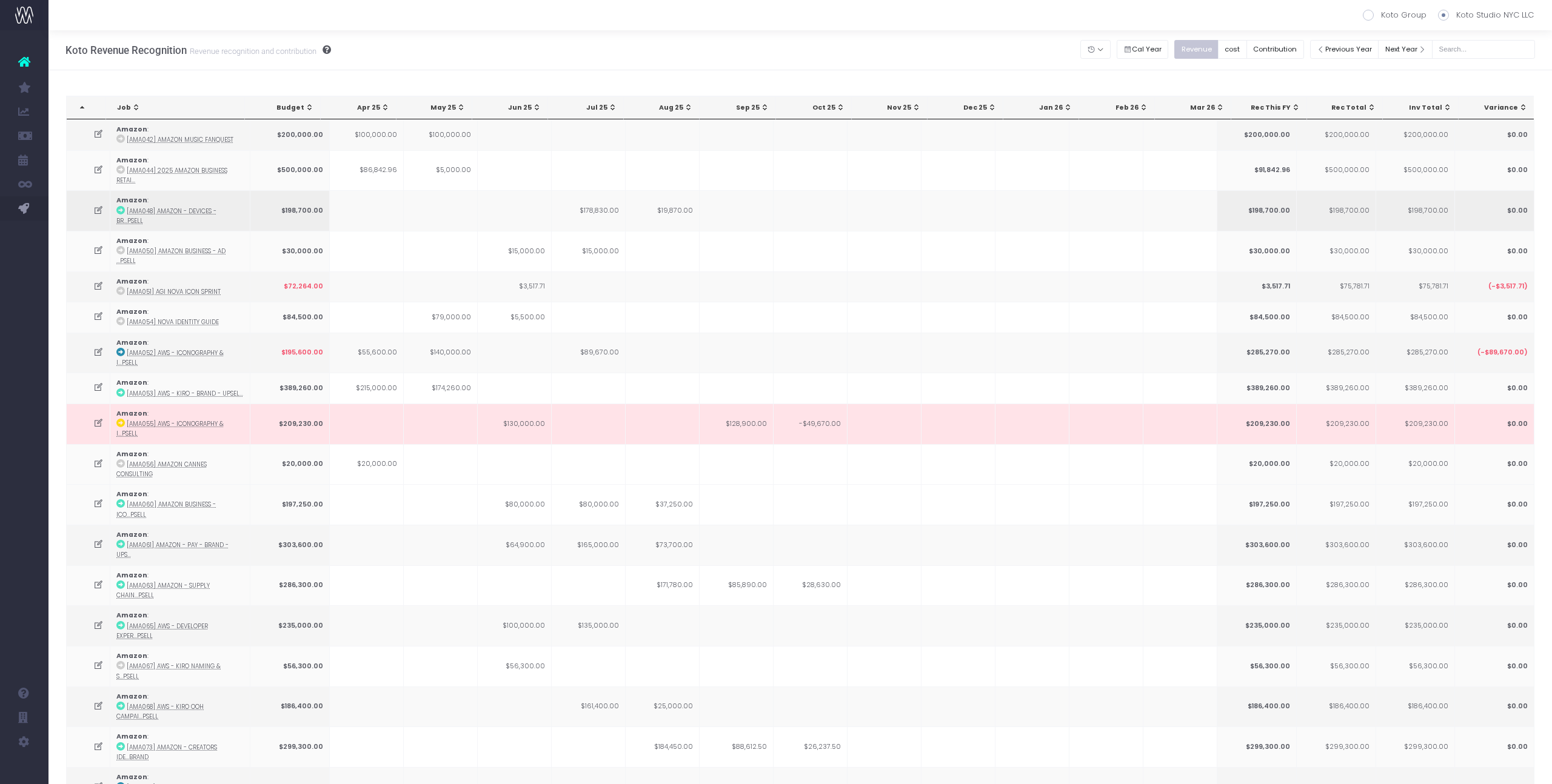 click on "$178,830.00" at bounding box center (589, 210) 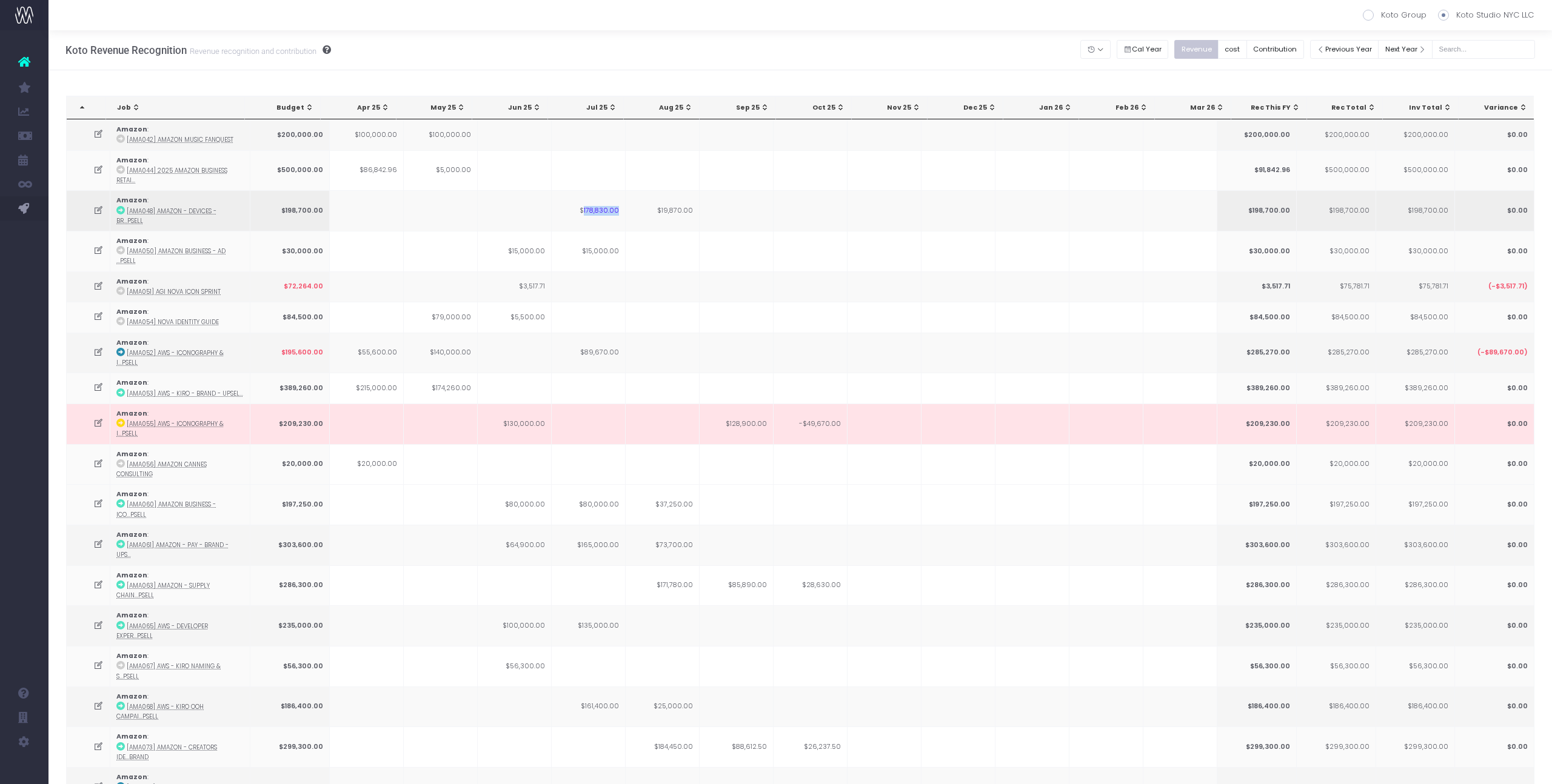 click on "$178,830.00" at bounding box center [589, 210] 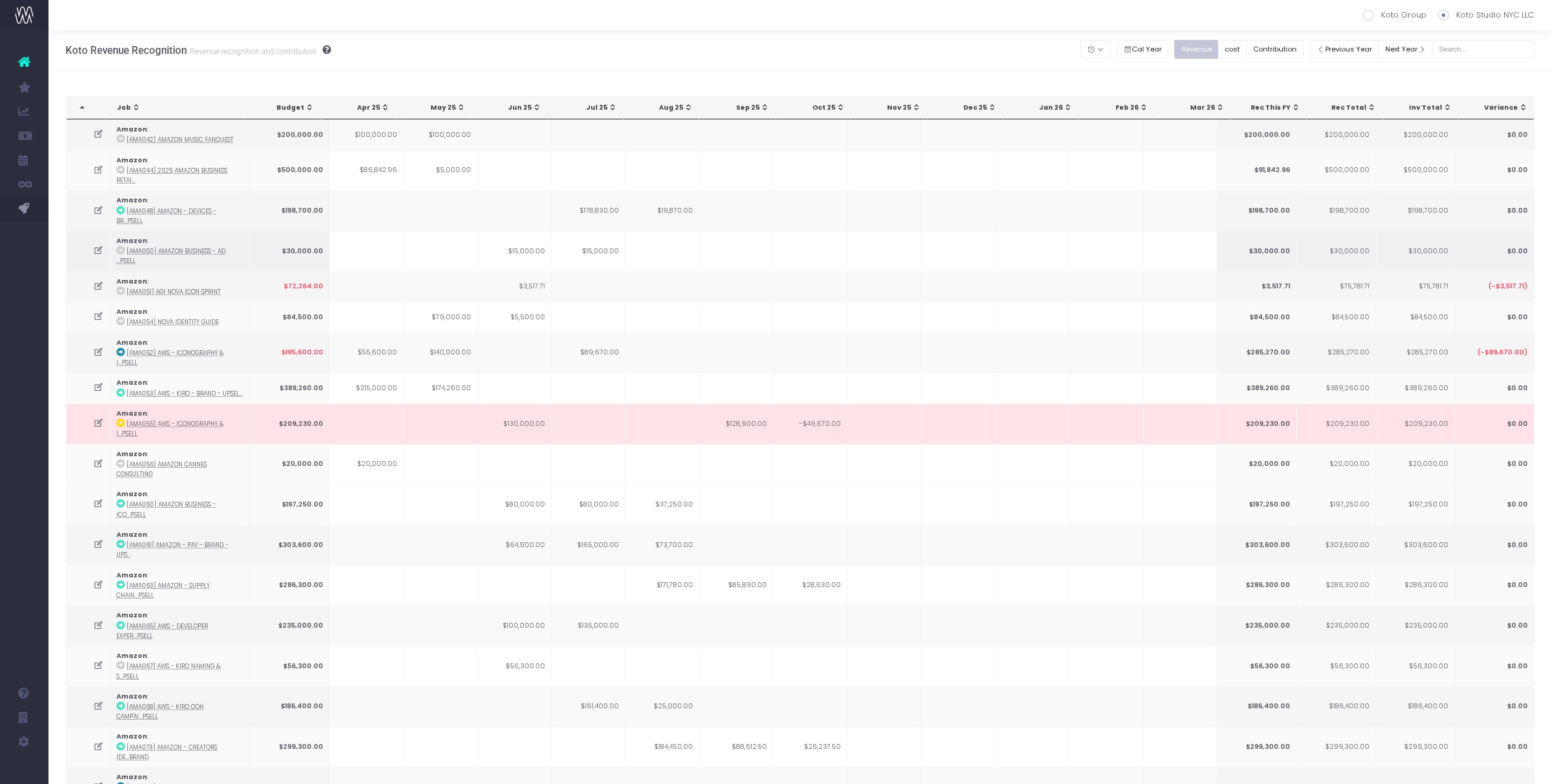 click on "$15,000.00" at bounding box center [589, 251] 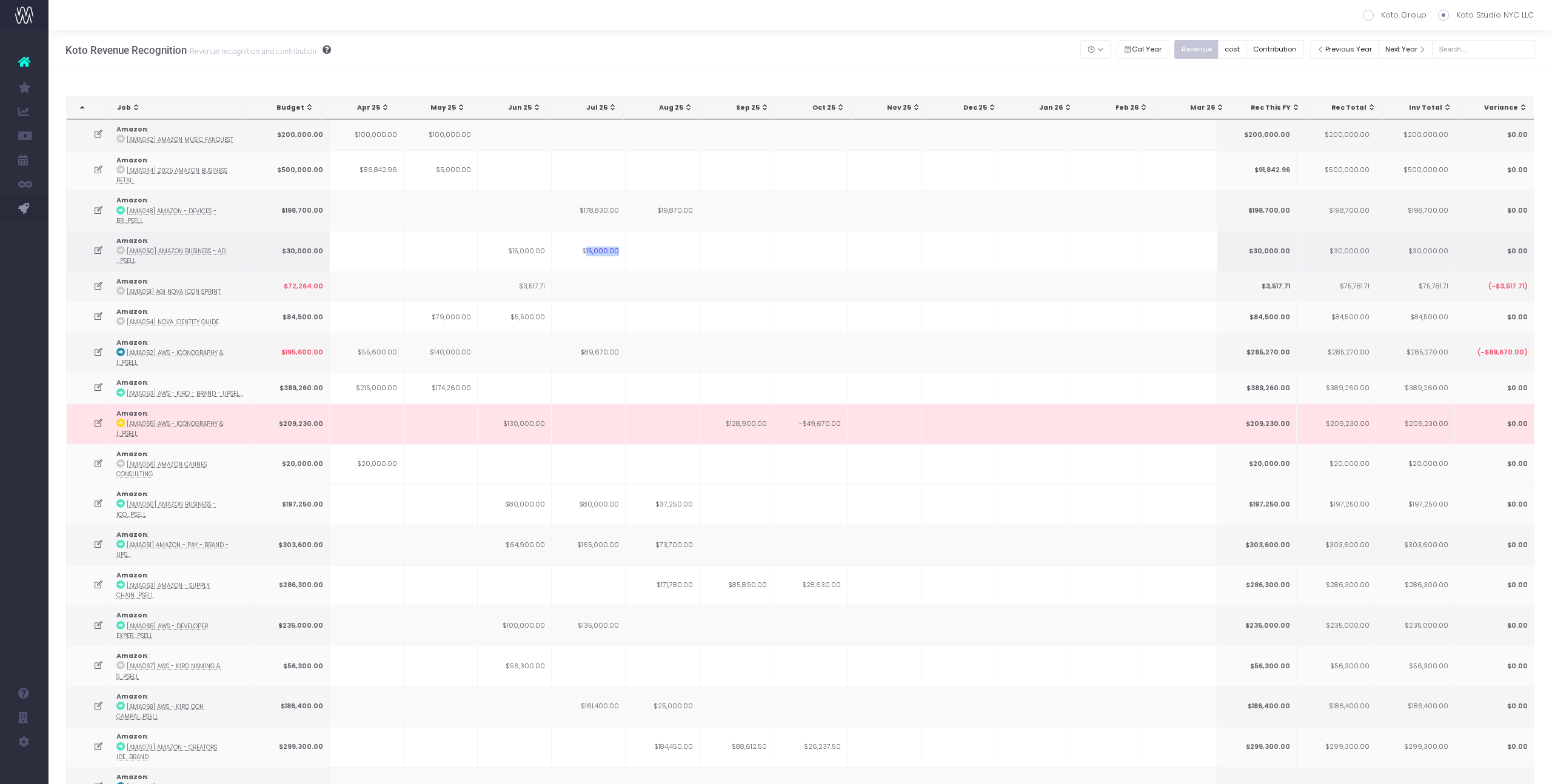 click on "$15,000.00" at bounding box center [589, 251] 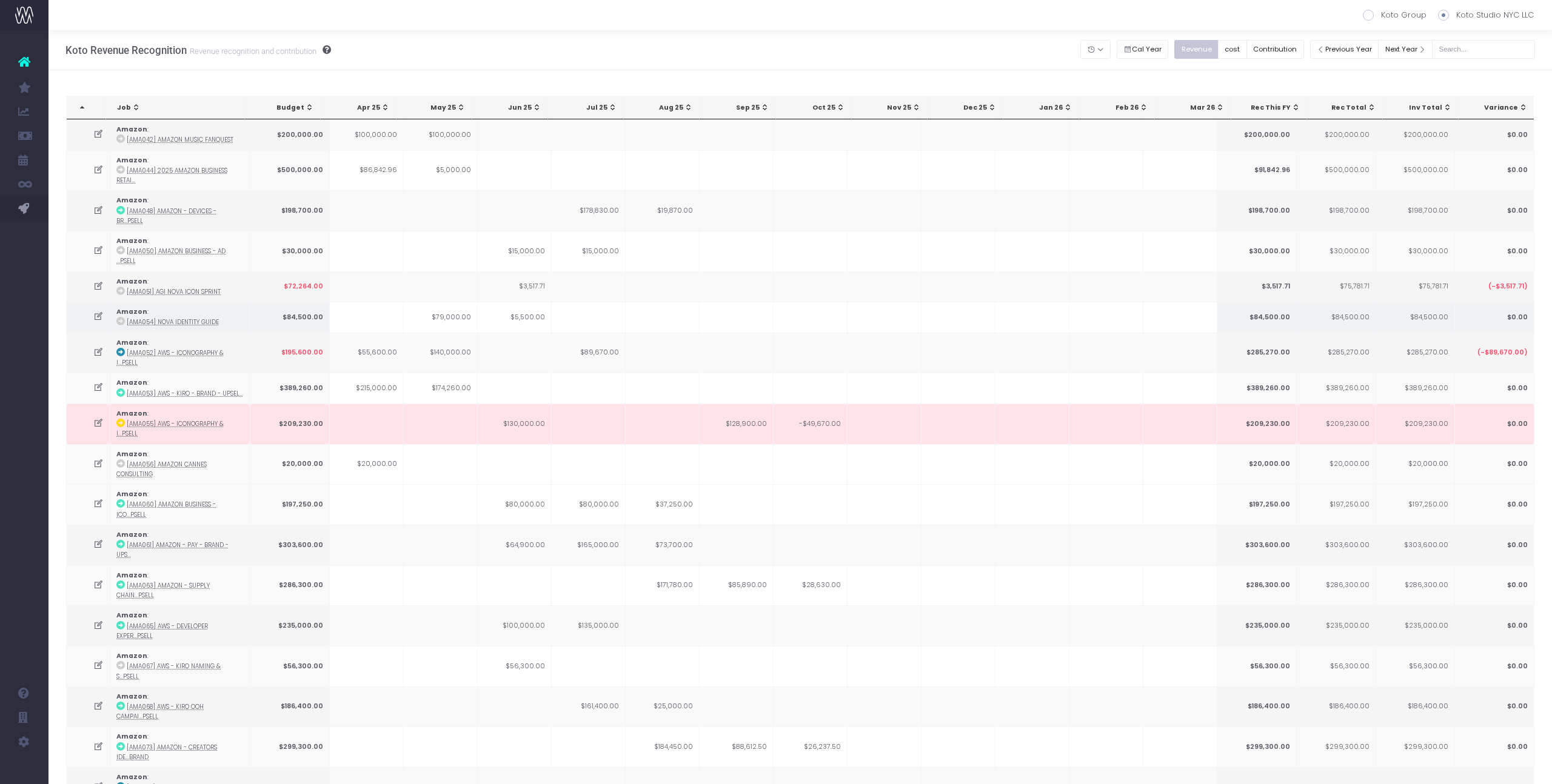 click at bounding box center [589, 317] 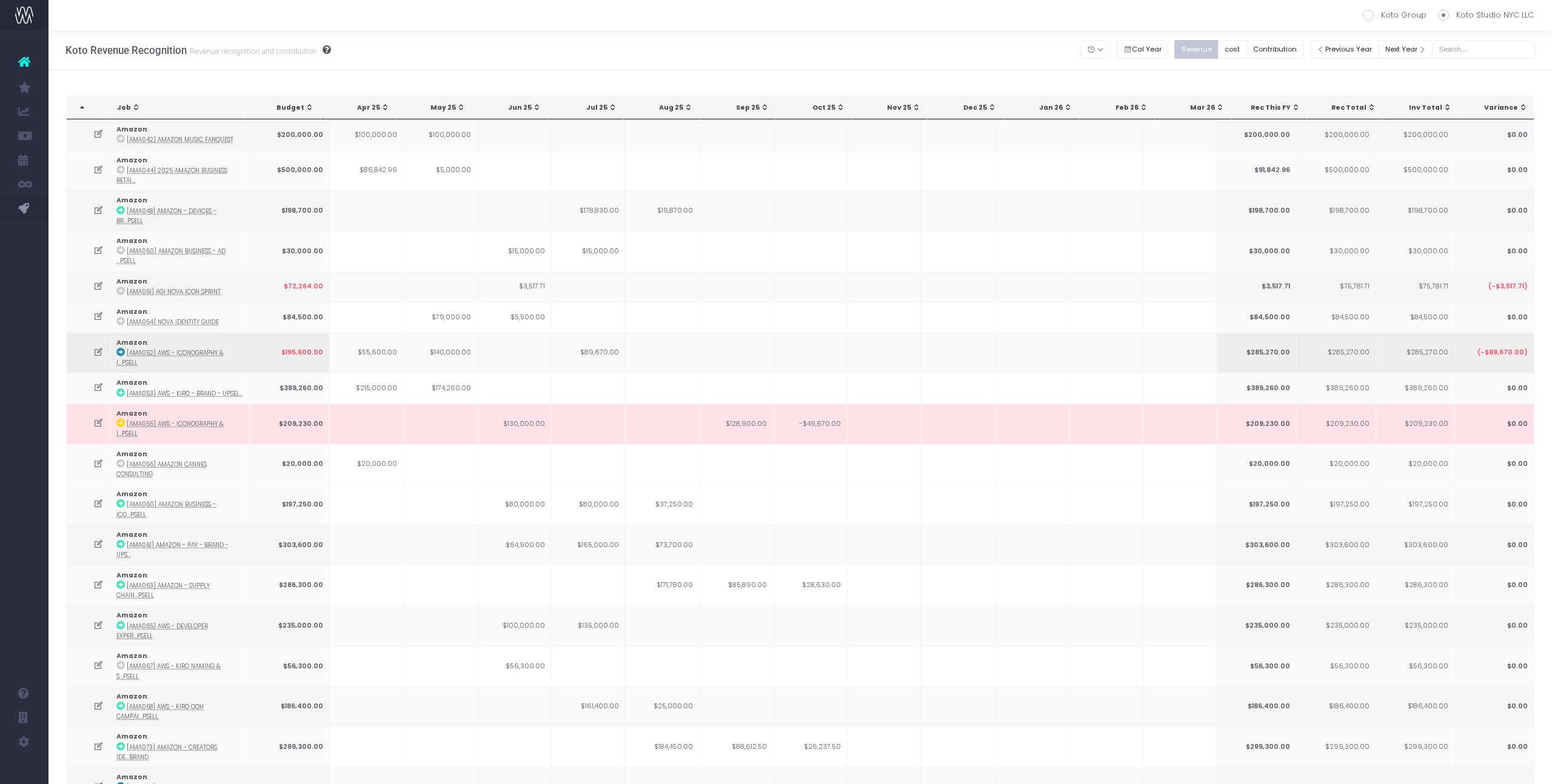 click on "$89,670.00" at bounding box center (589, 353) 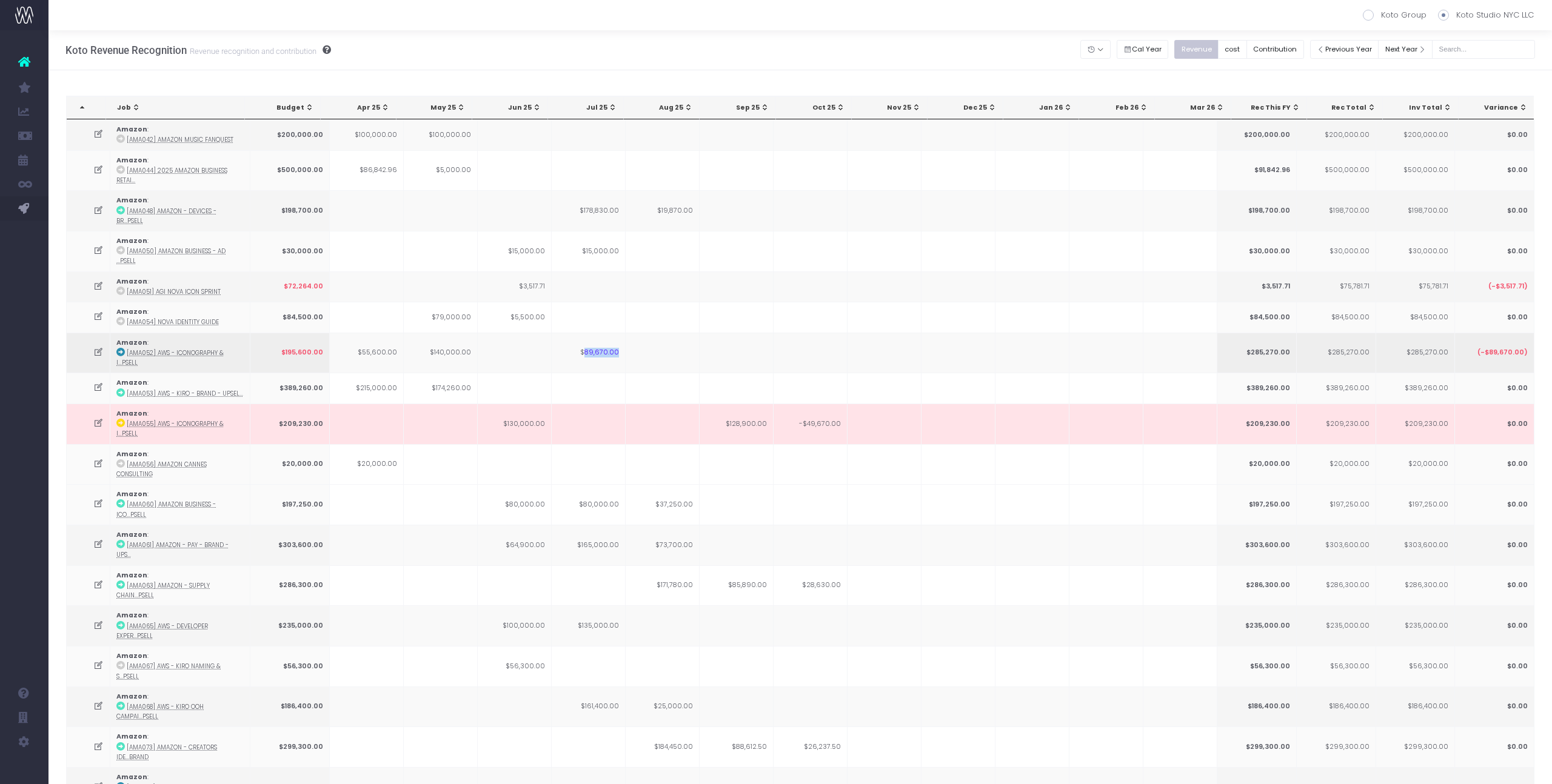 click on "$89,670.00" at bounding box center (589, 353) 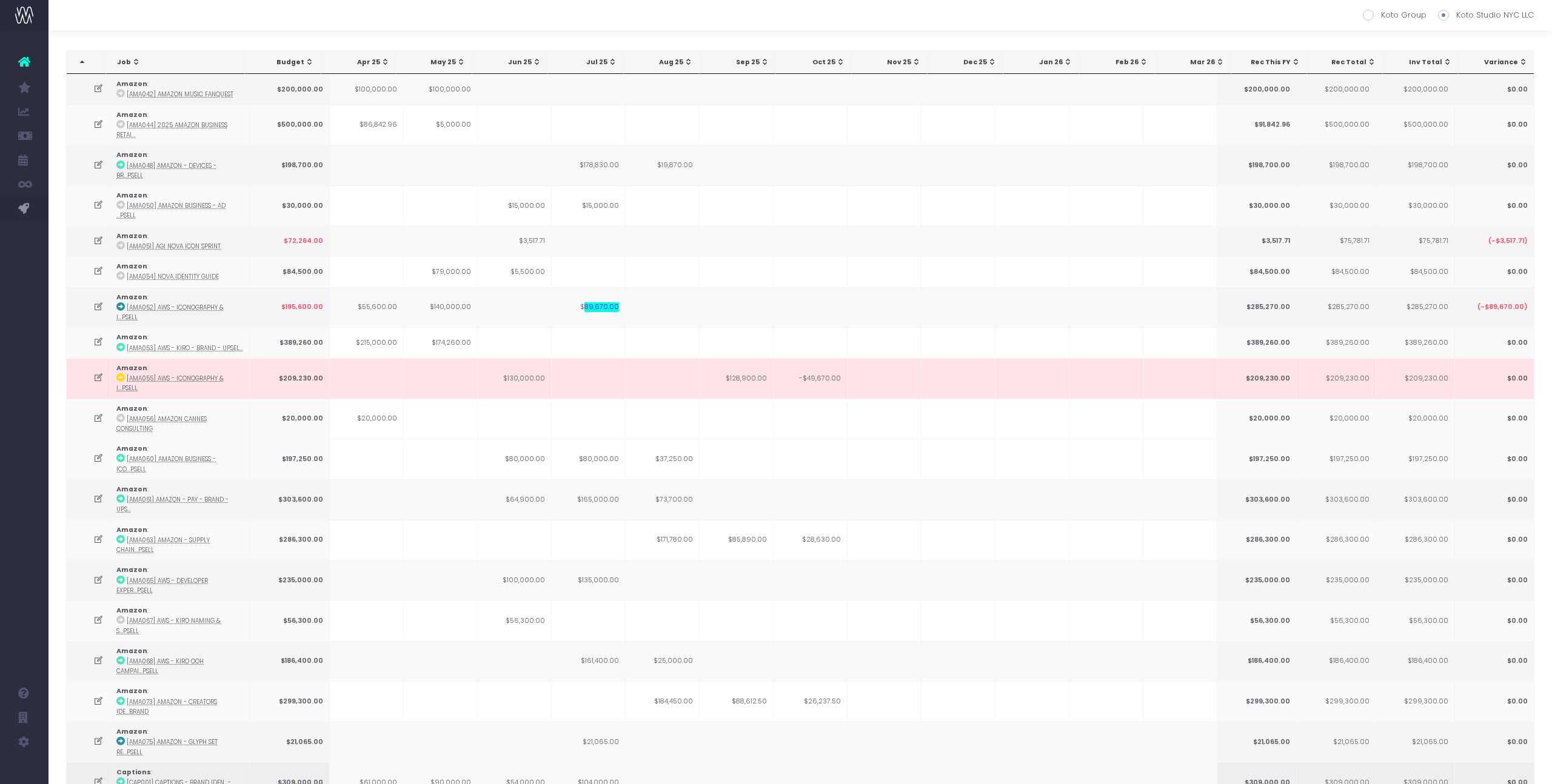 scroll, scrollTop: 0, scrollLeft: 0, axis: both 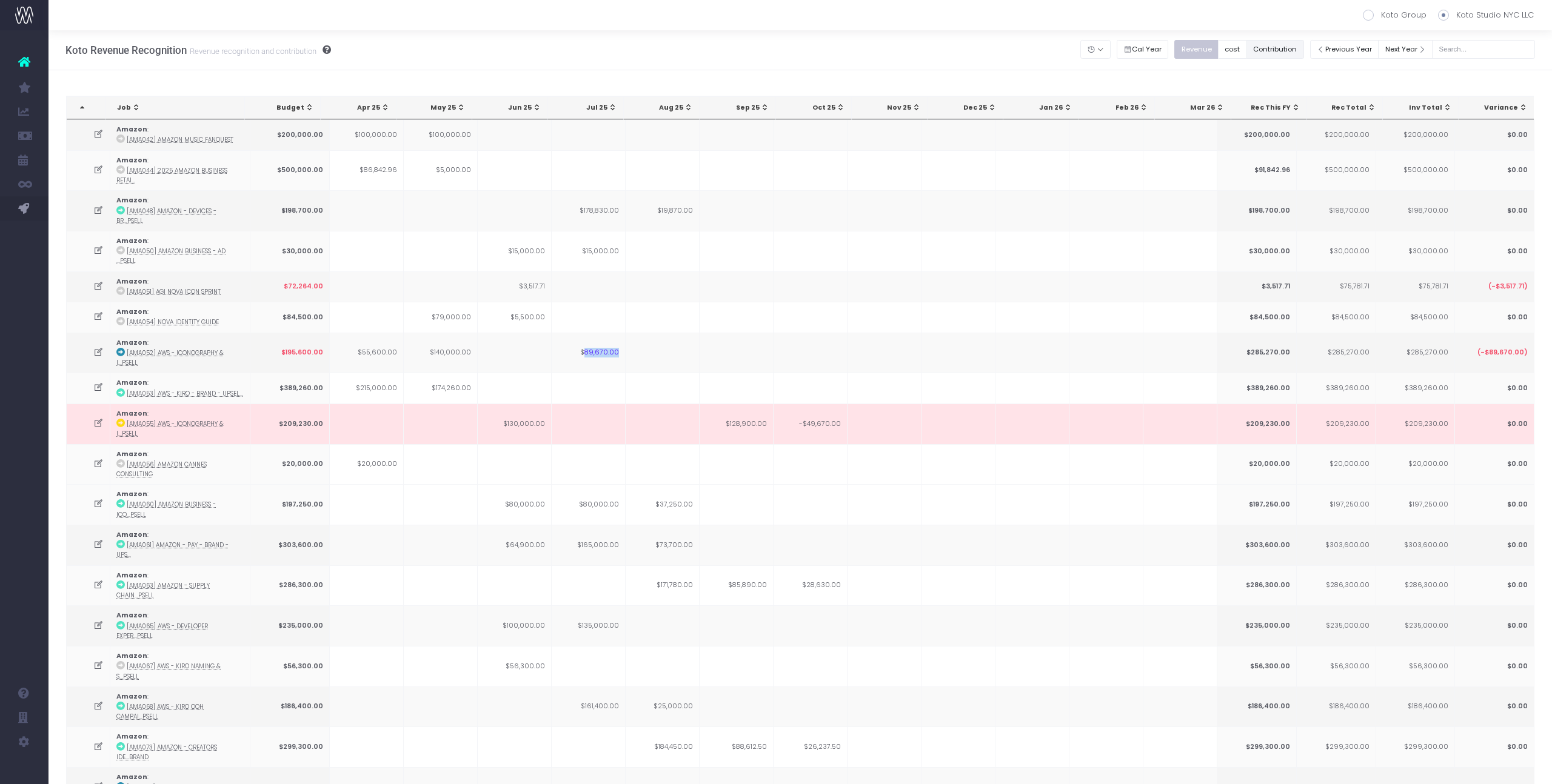 click on "Contribution" at bounding box center [1275, 49] 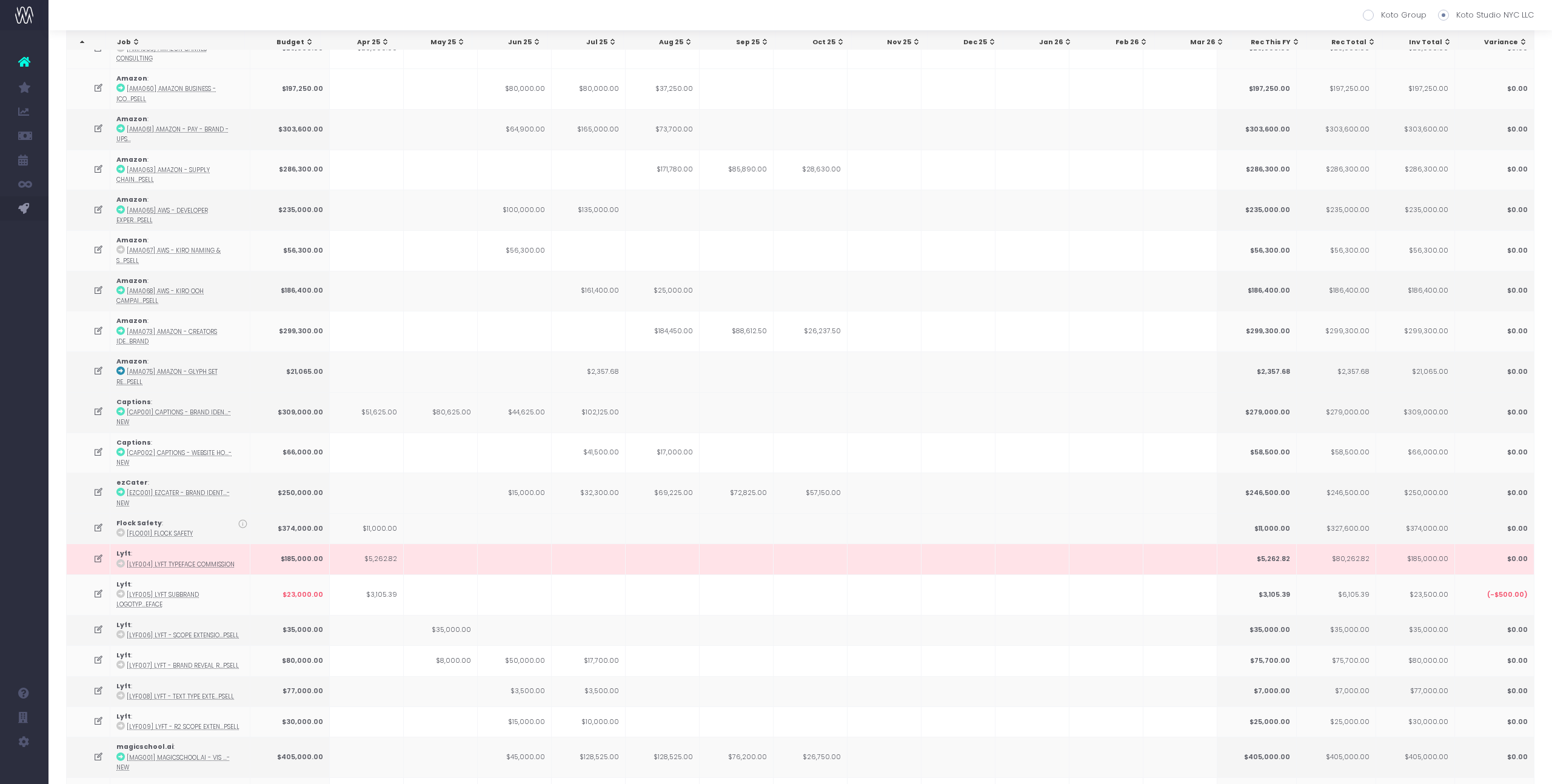 scroll, scrollTop: 0, scrollLeft: 0, axis: both 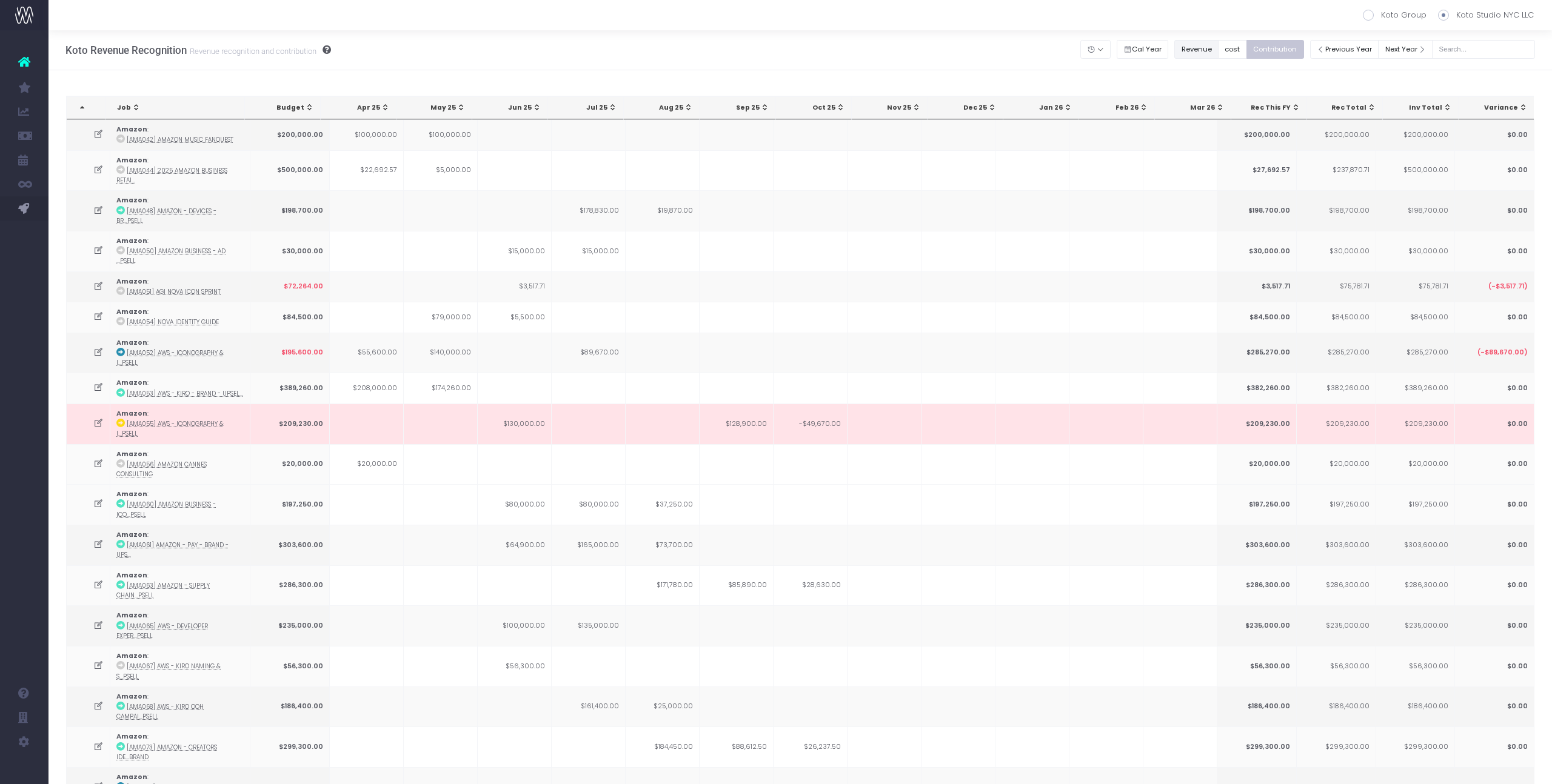 click on "Revenue" at bounding box center (1196, 49) 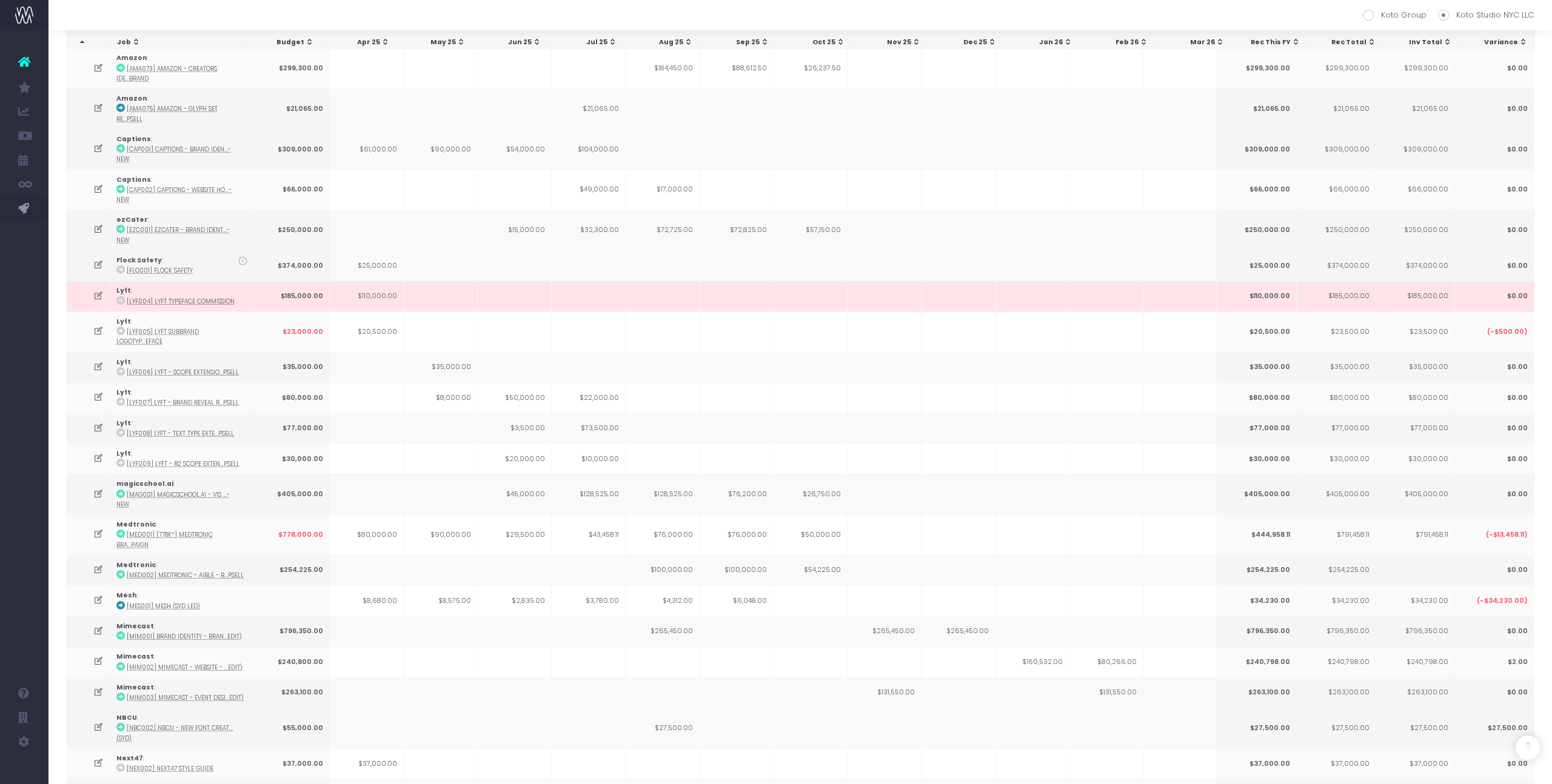 scroll, scrollTop: 971, scrollLeft: 0, axis: vertical 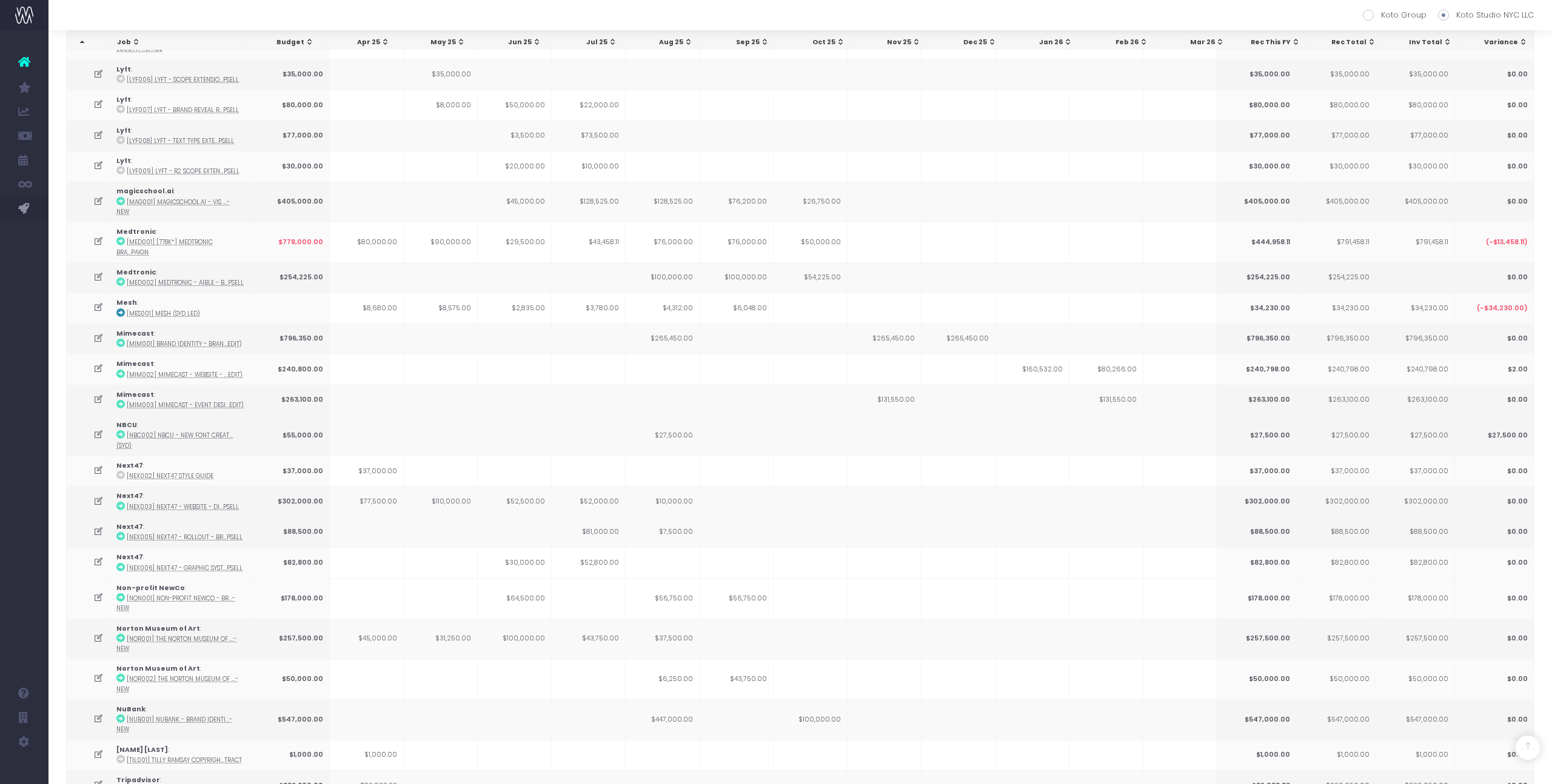 click on "$1,768,562.00" at bounding box center [663, 812] 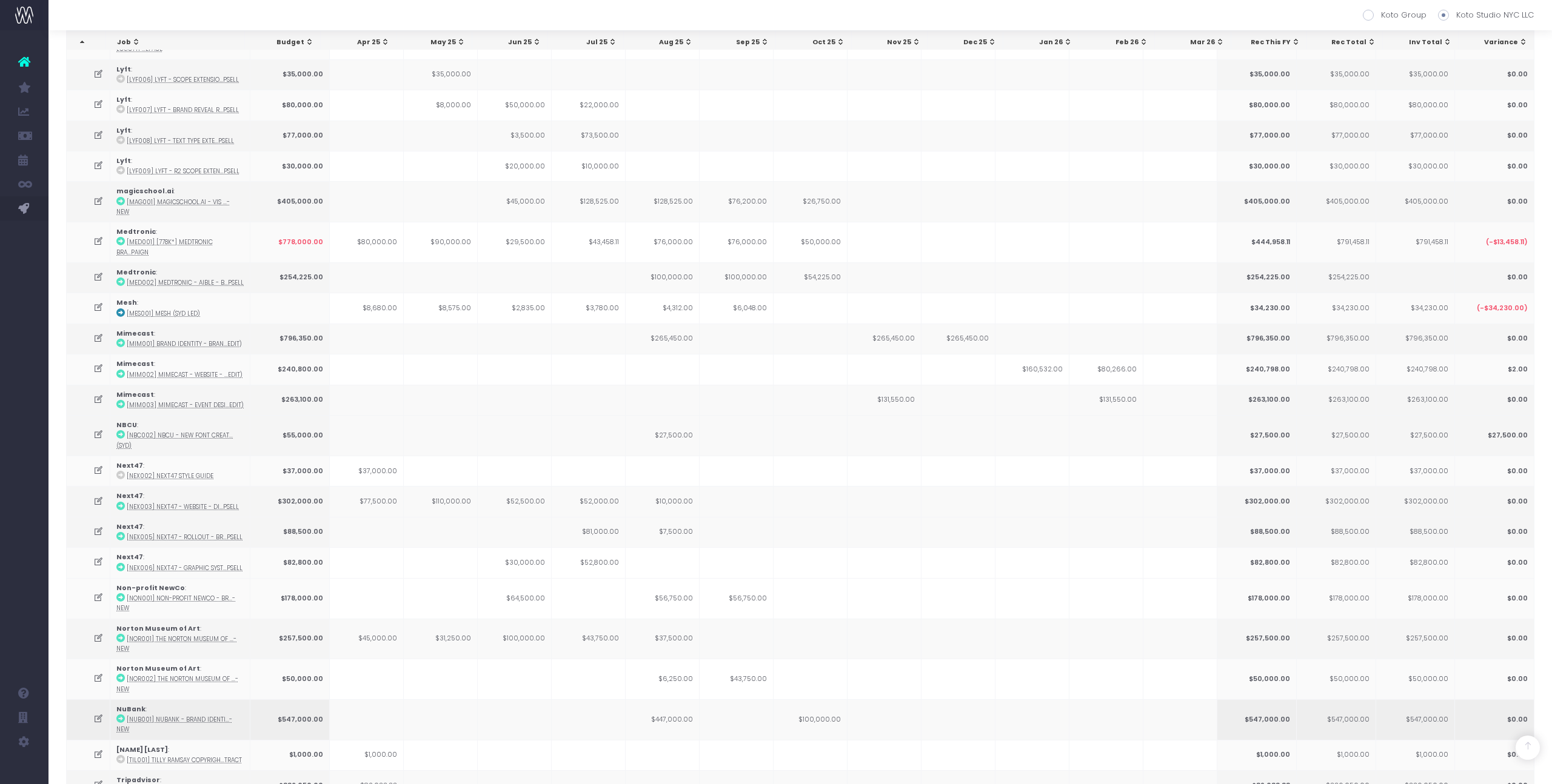 scroll, scrollTop: 0, scrollLeft: 0, axis: both 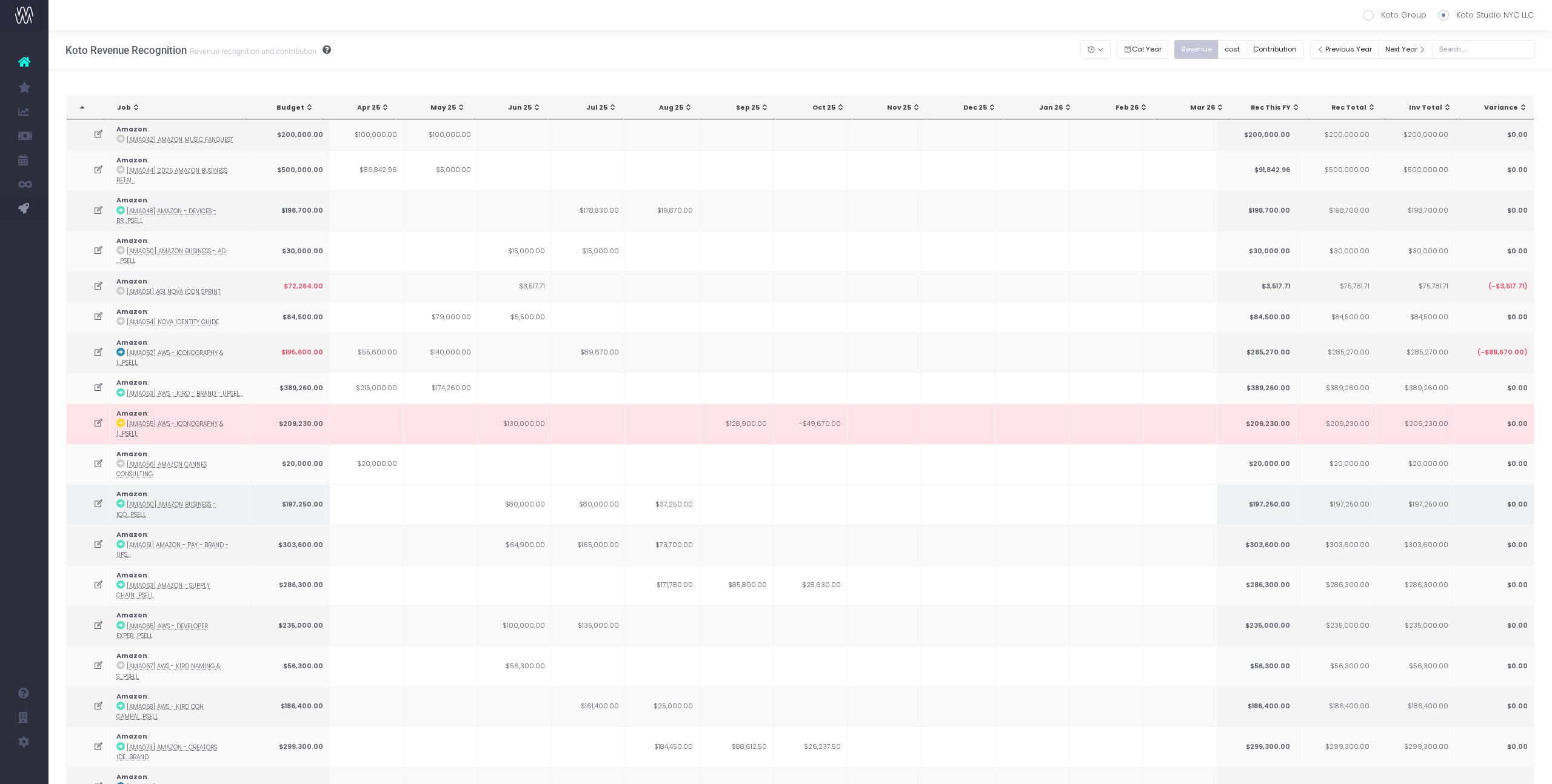 click on "$37,250.00" at bounding box center [663, 504] 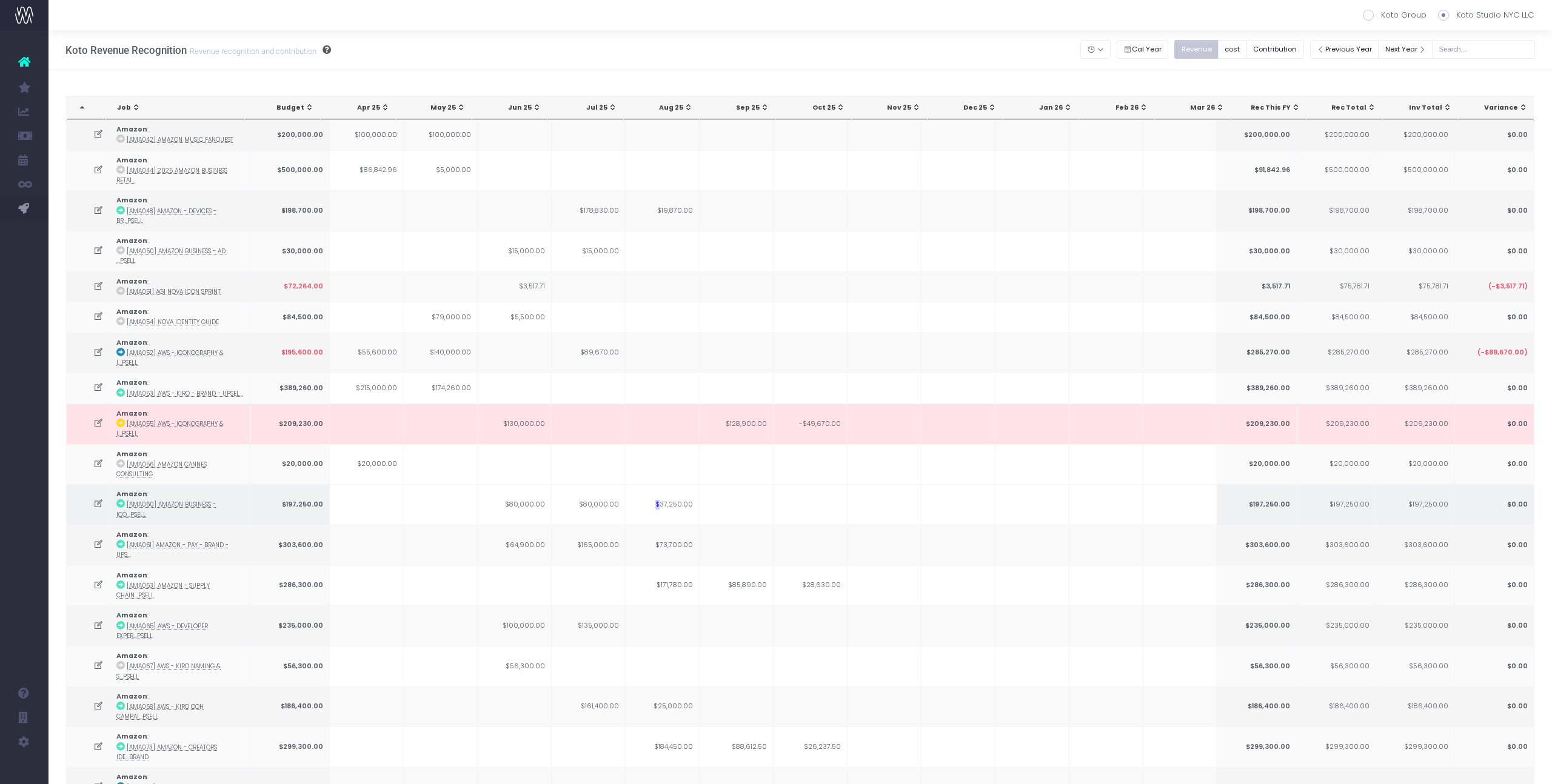 click on "$37,250.00" at bounding box center (663, 504) 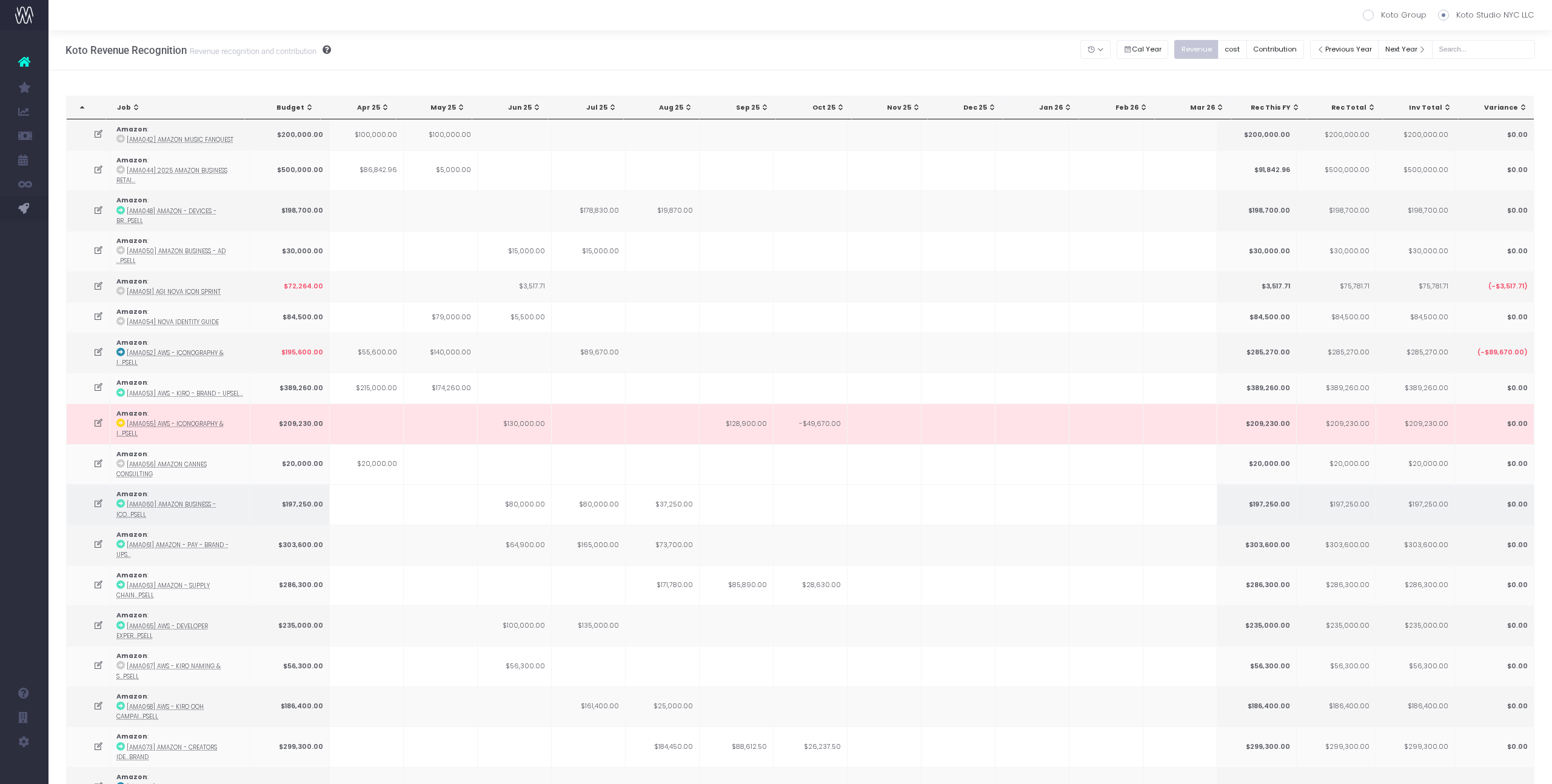 click on "$37,250.00" at bounding box center (663, 504) 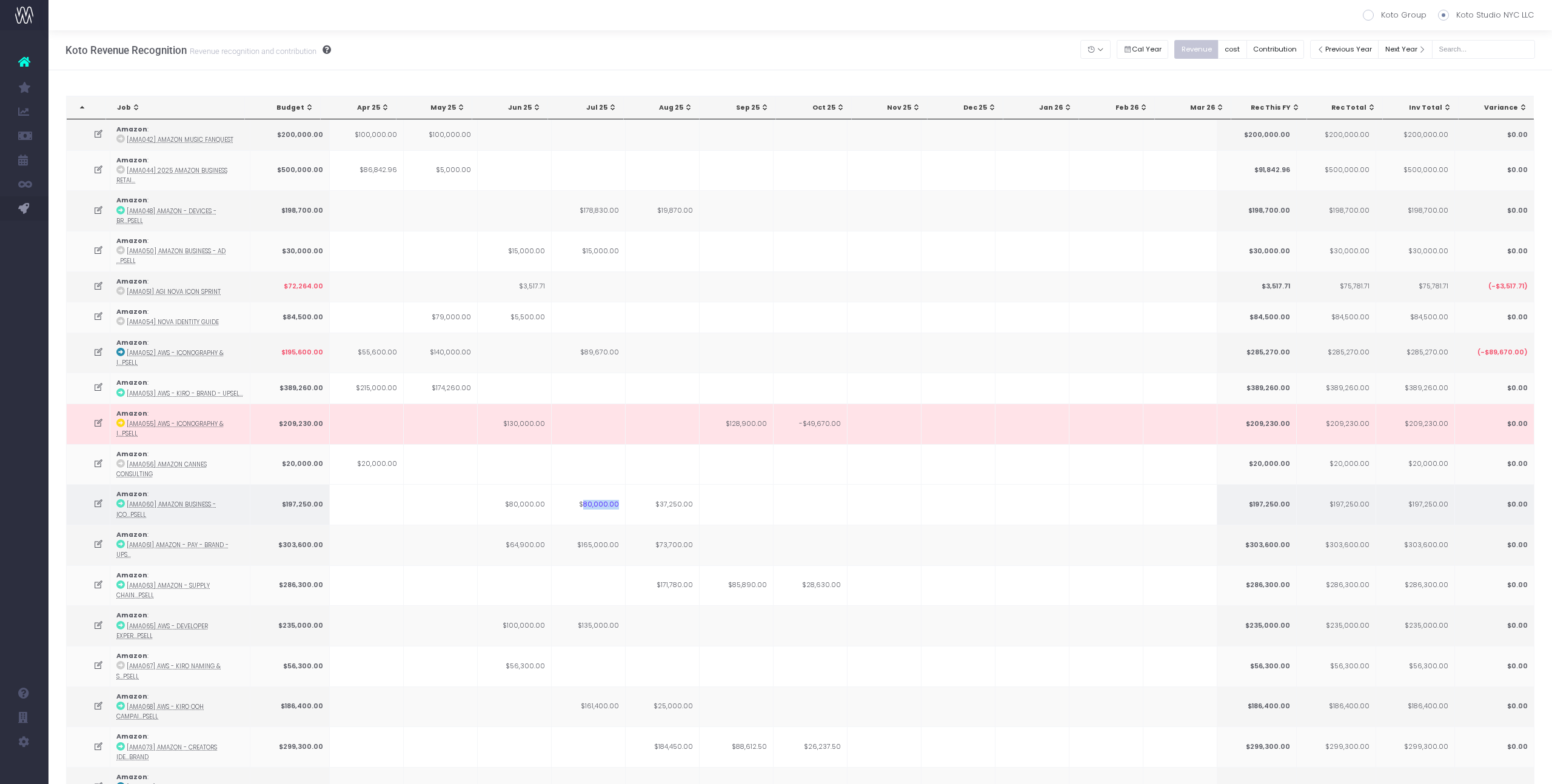 click on "$80,000.00" at bounding box center [589, 504] 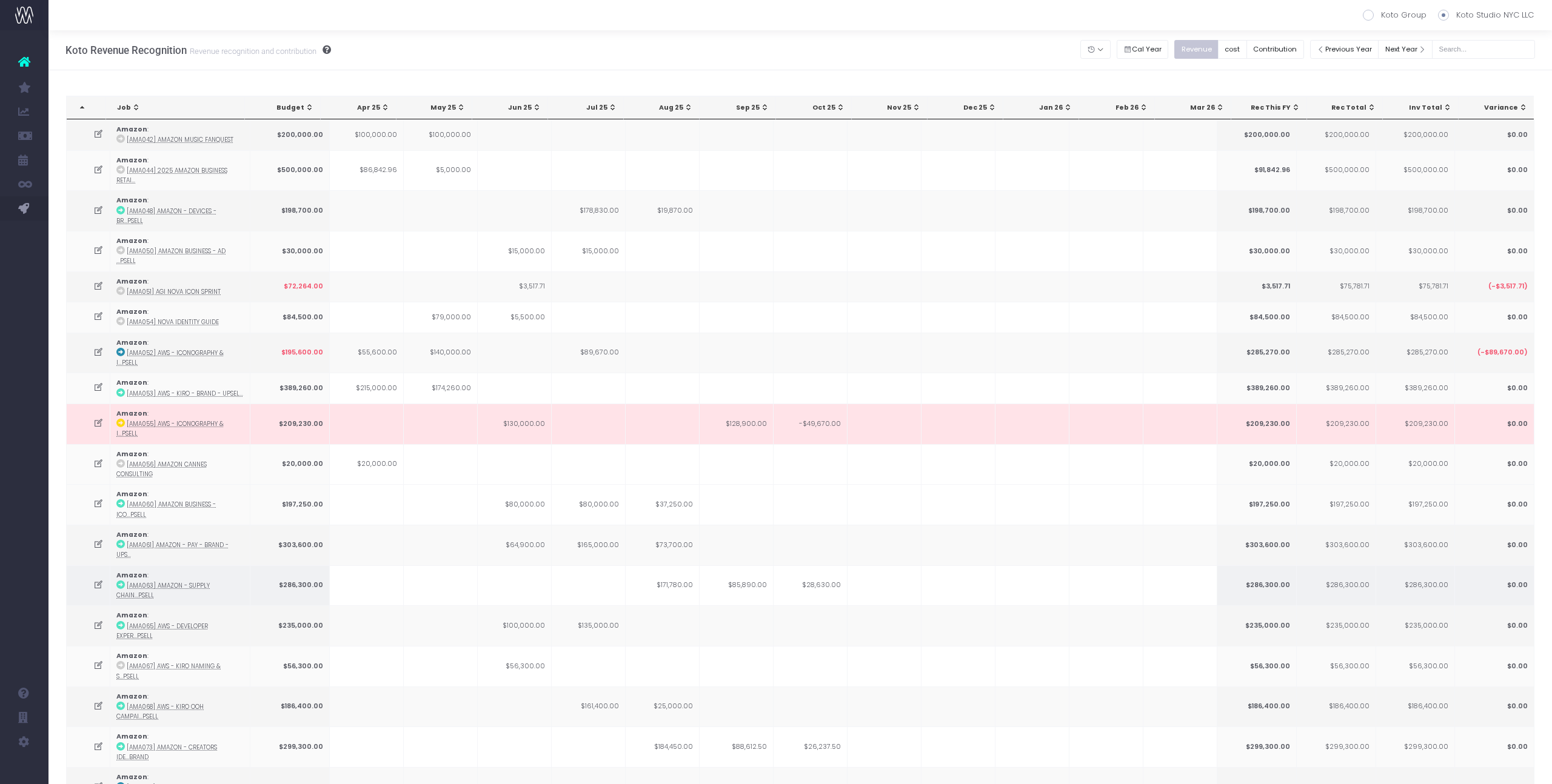 click at bounding box center (98, 585) 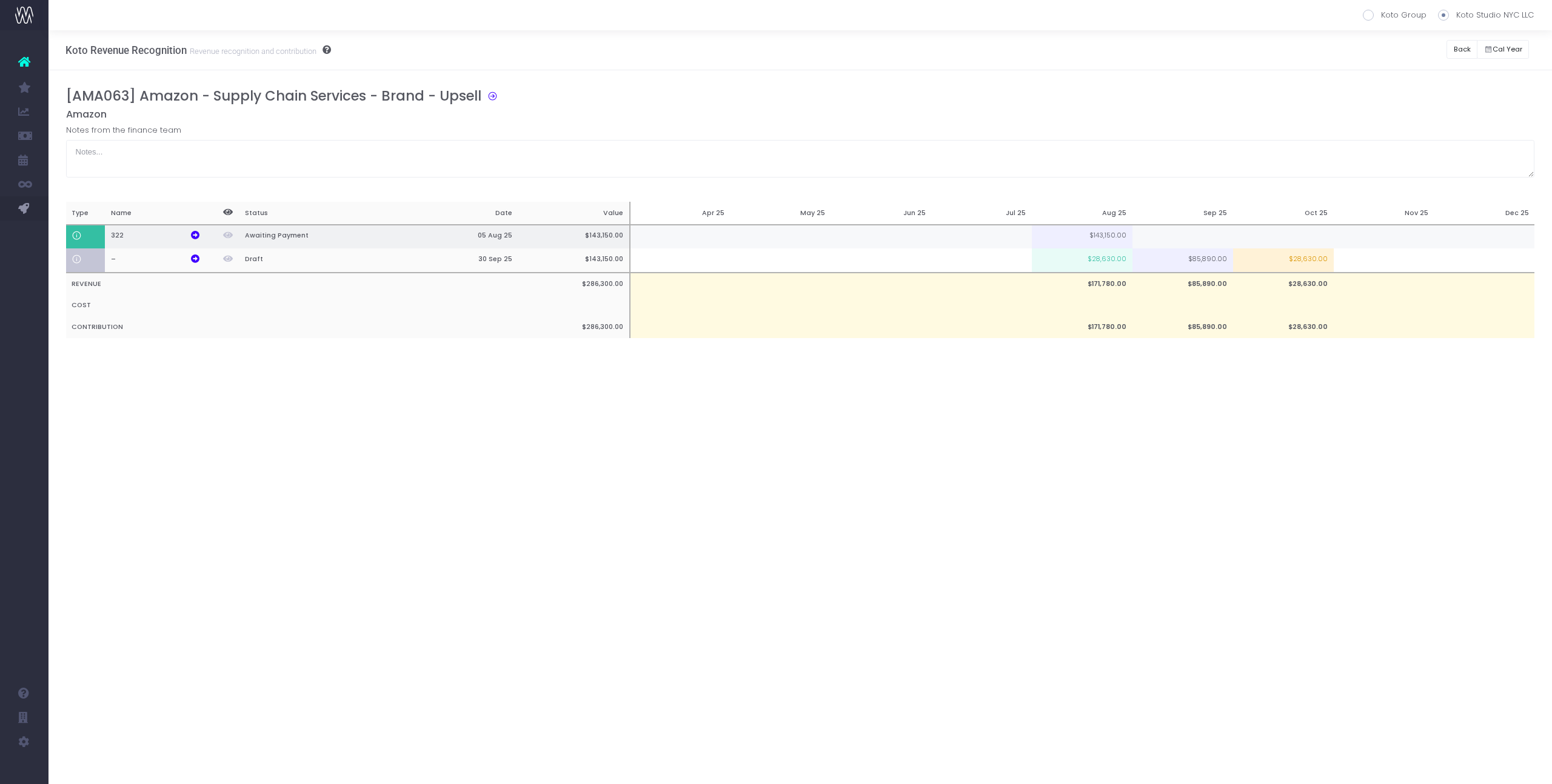 click at bounding box center (982, 237) 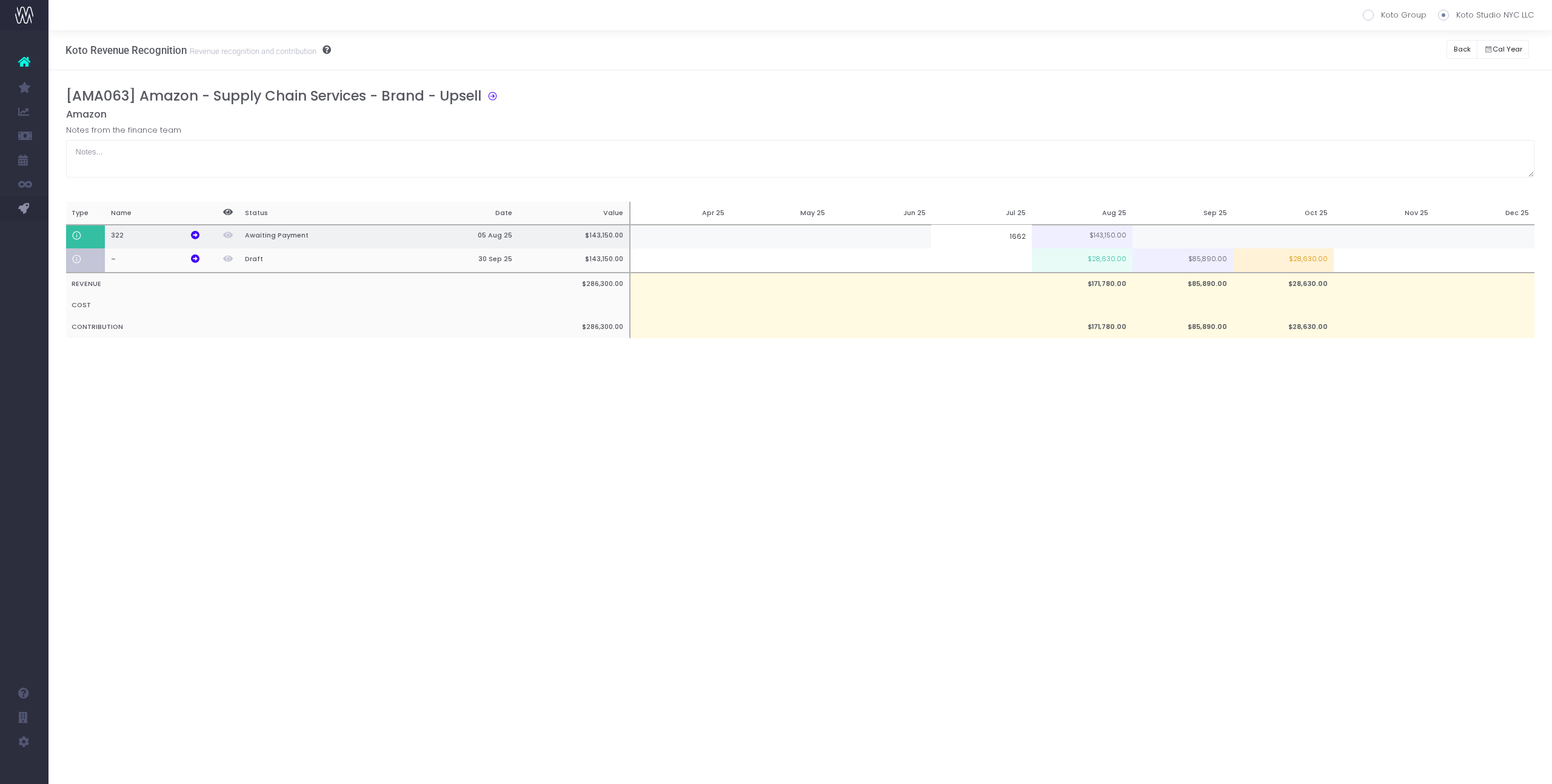 type on "16625" 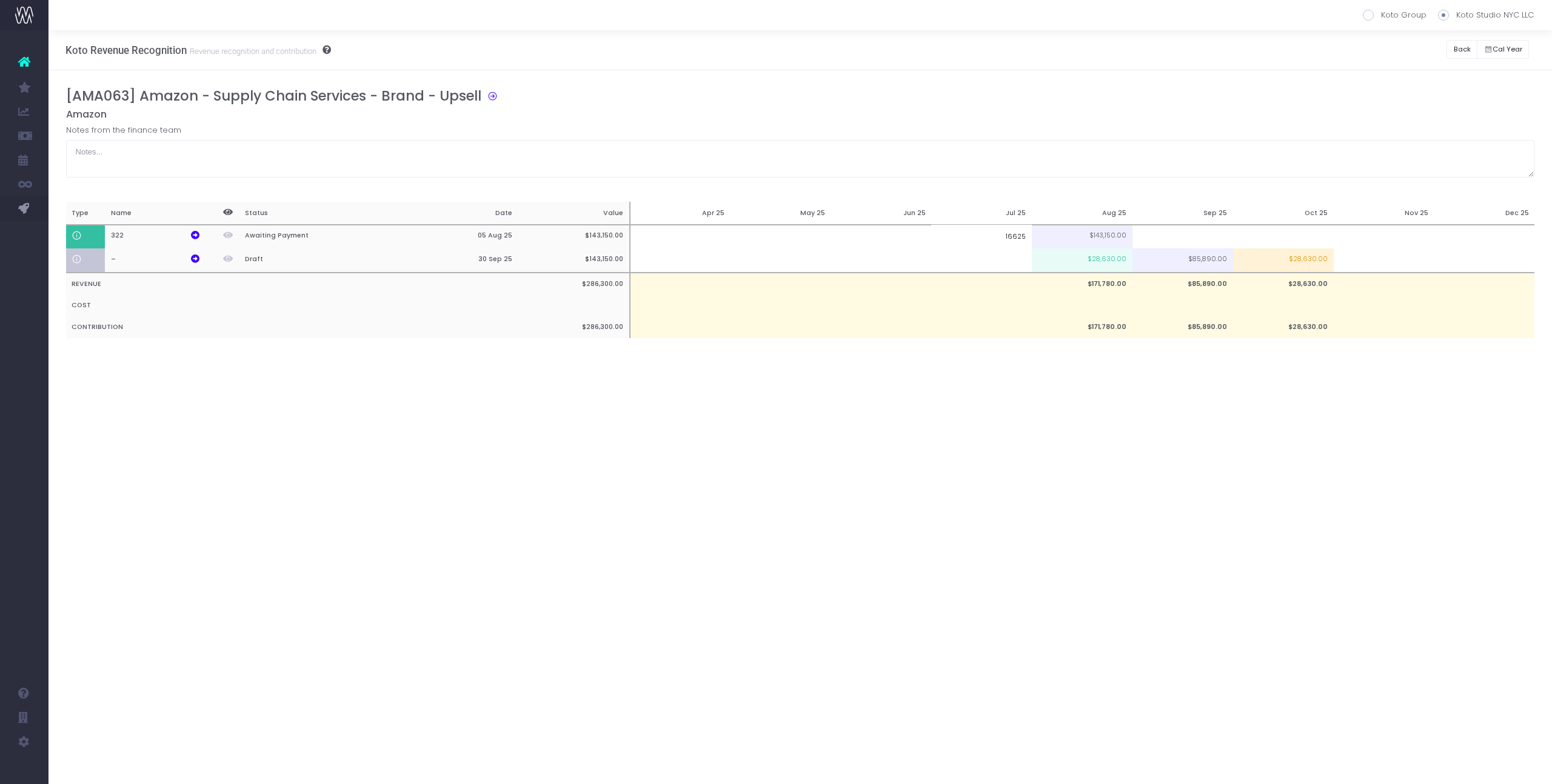 click on "[AMA063] Amazon - Supply Chain Services - Brand - Upsell
Amazon
Notes from the finance team
Type
Name
Status
Date
Value
Apr 25 May 25 Jun 25 Jul 25 Aug 25 Sep 25 Oct 25 Nov 25 Dec 25
322  Awaiting Payment 05 Aug 25 $143,150.00 $143,150.00 –  Draft 30 Sep 25 $143,150.00 $28,630.00 $85,890.00 $28,630.00
REVENUE $286,300.00 $171,780.00 $85,890.00 $28,630.00 COST CONTRIBUTION $286,300.00 $171,780.00 $85,890.00 $28,630.00
16625" at bounding box center (800, 225) 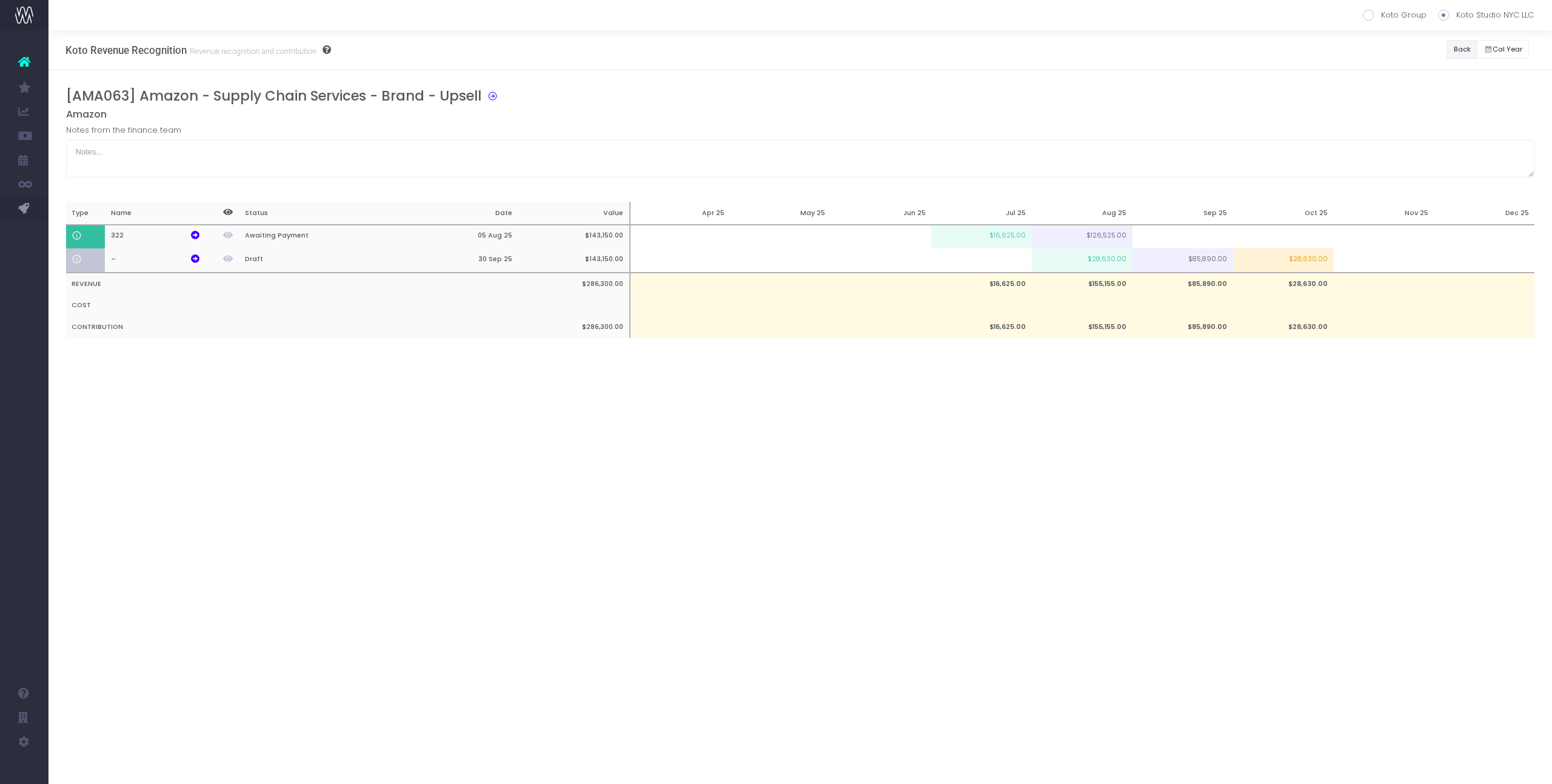 click on "Back" at bounding box center [1462, 49] 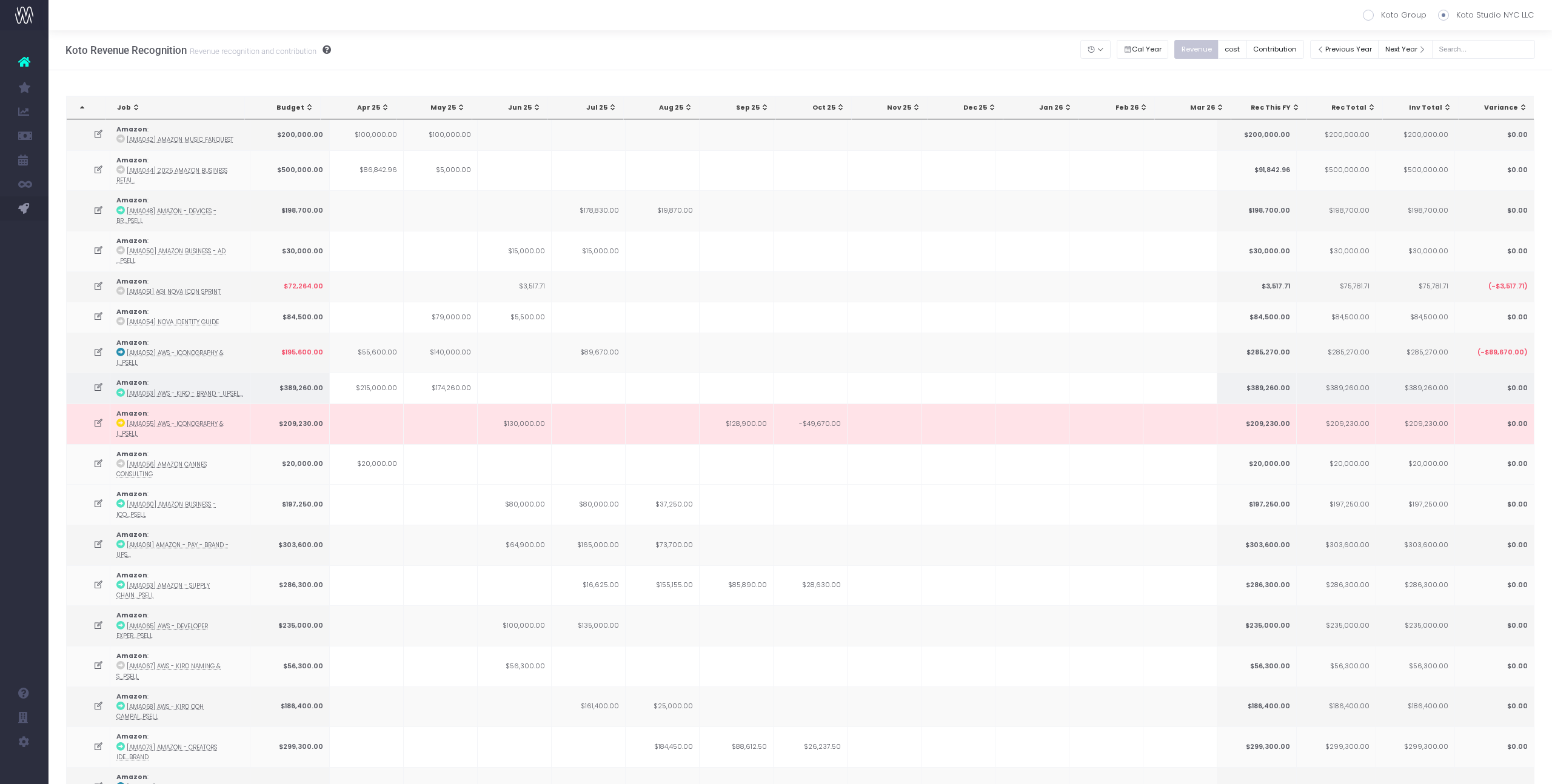 click at bounding box center [811, 388] 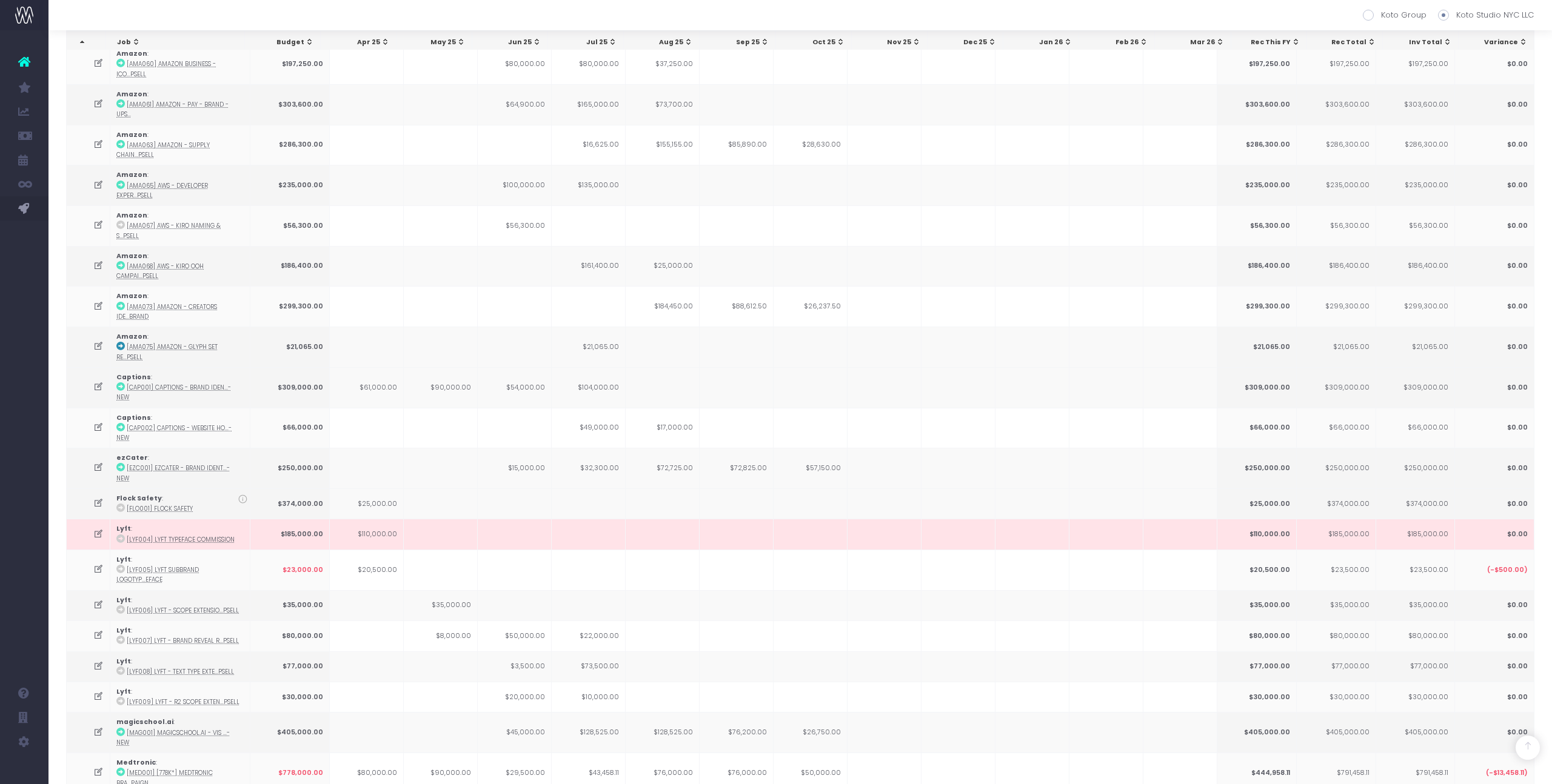 scroll, scrollTop: 971, scrollLeft: 0, axis: vertical 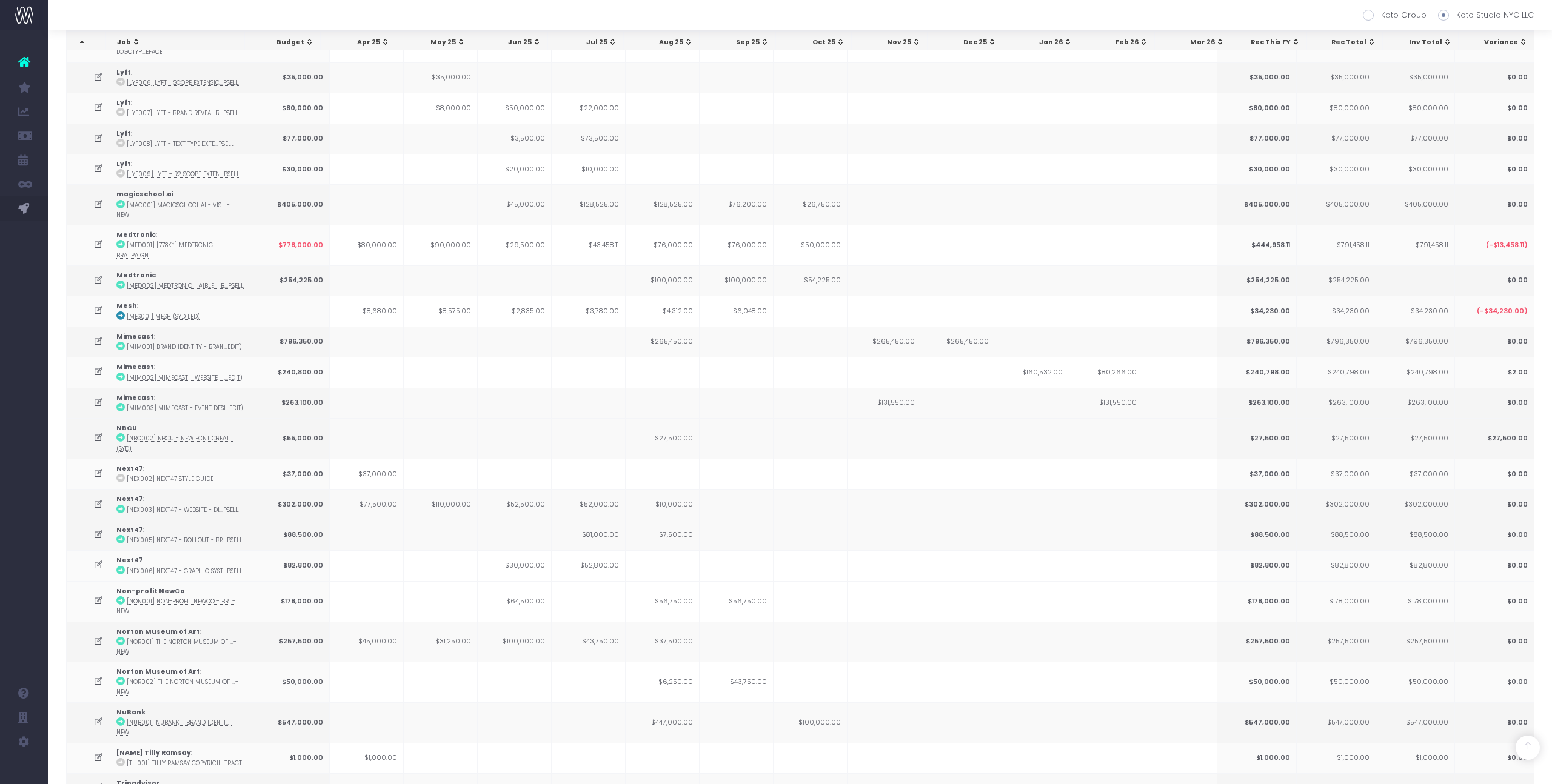click on "$1,558,703.11" at bounding box center (589, 815) 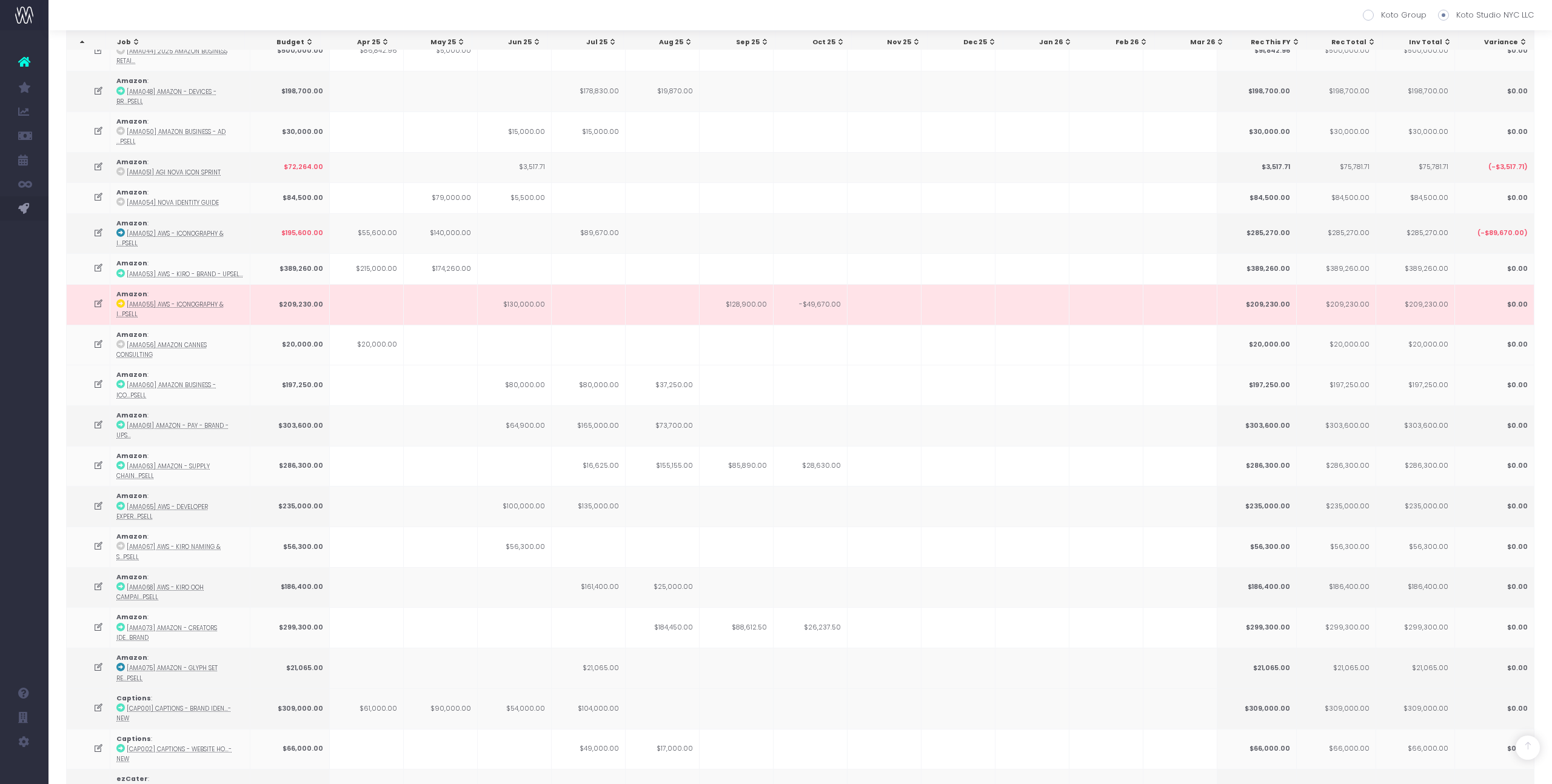 scroll, scrollTop: 0, scrollLeft: 0, axis: both 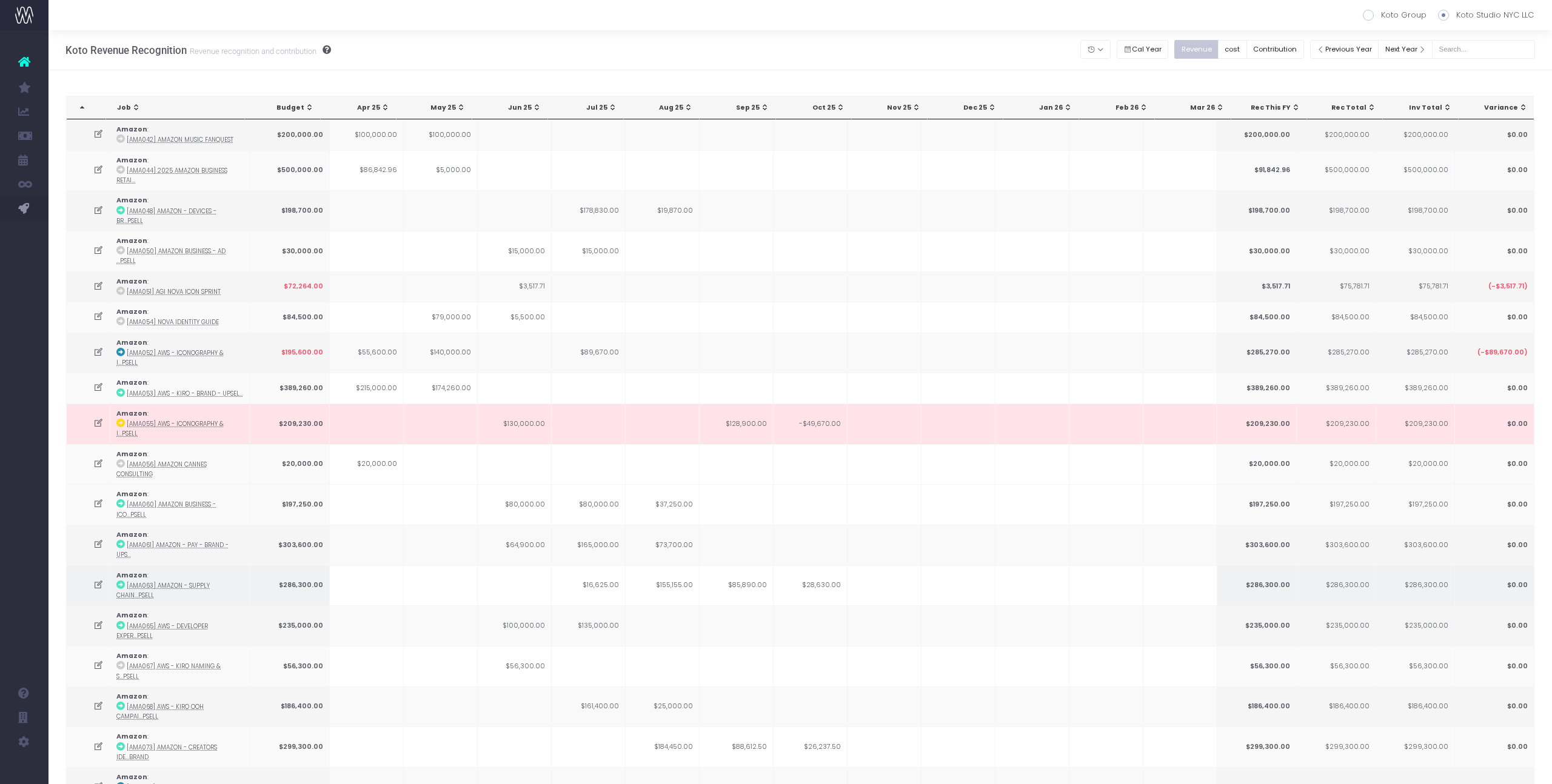 click on "$16,625.00" at bounding box center [589, 585] 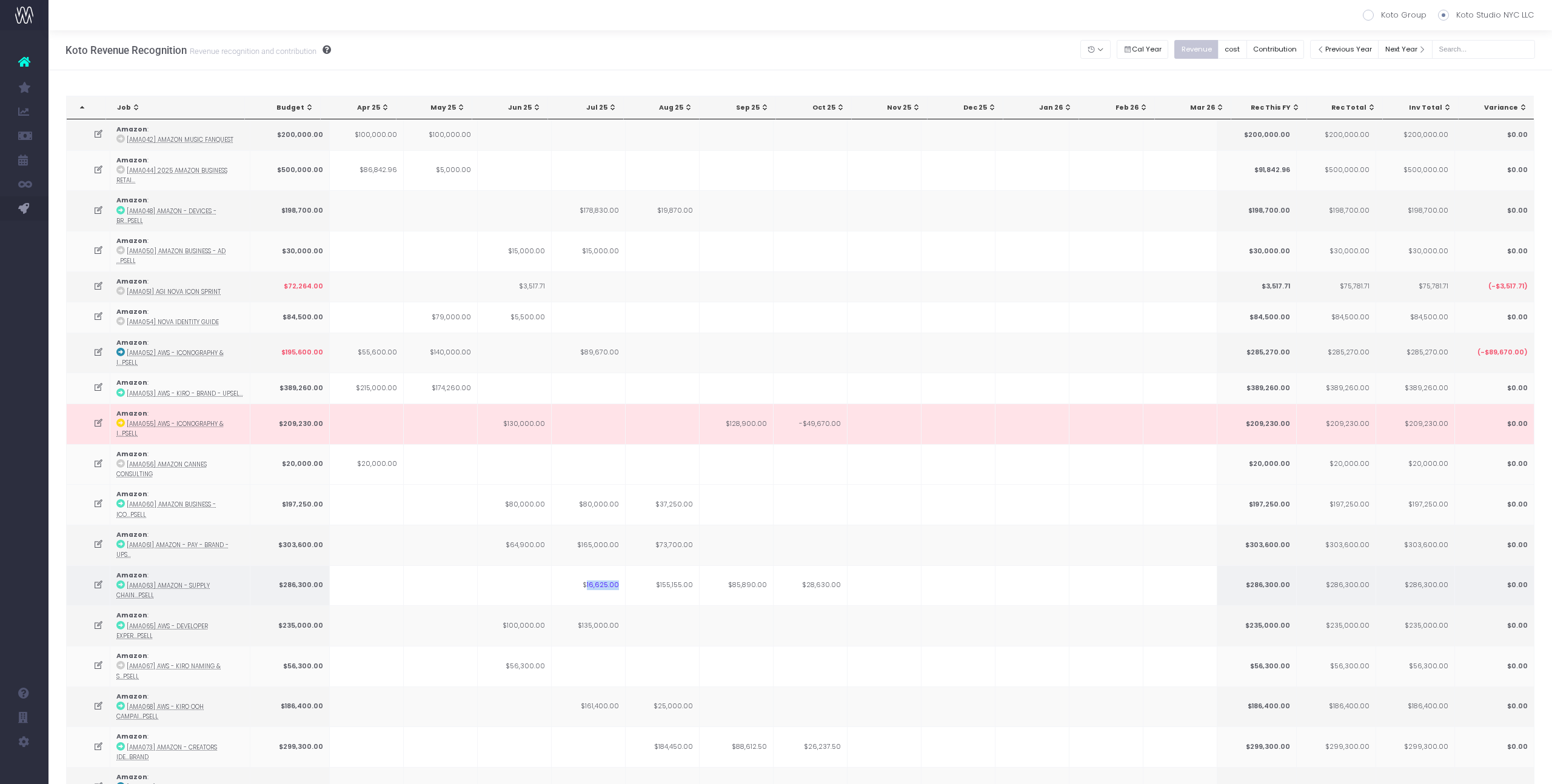 click on "$16,625.00" at bounding box center [589, 585] 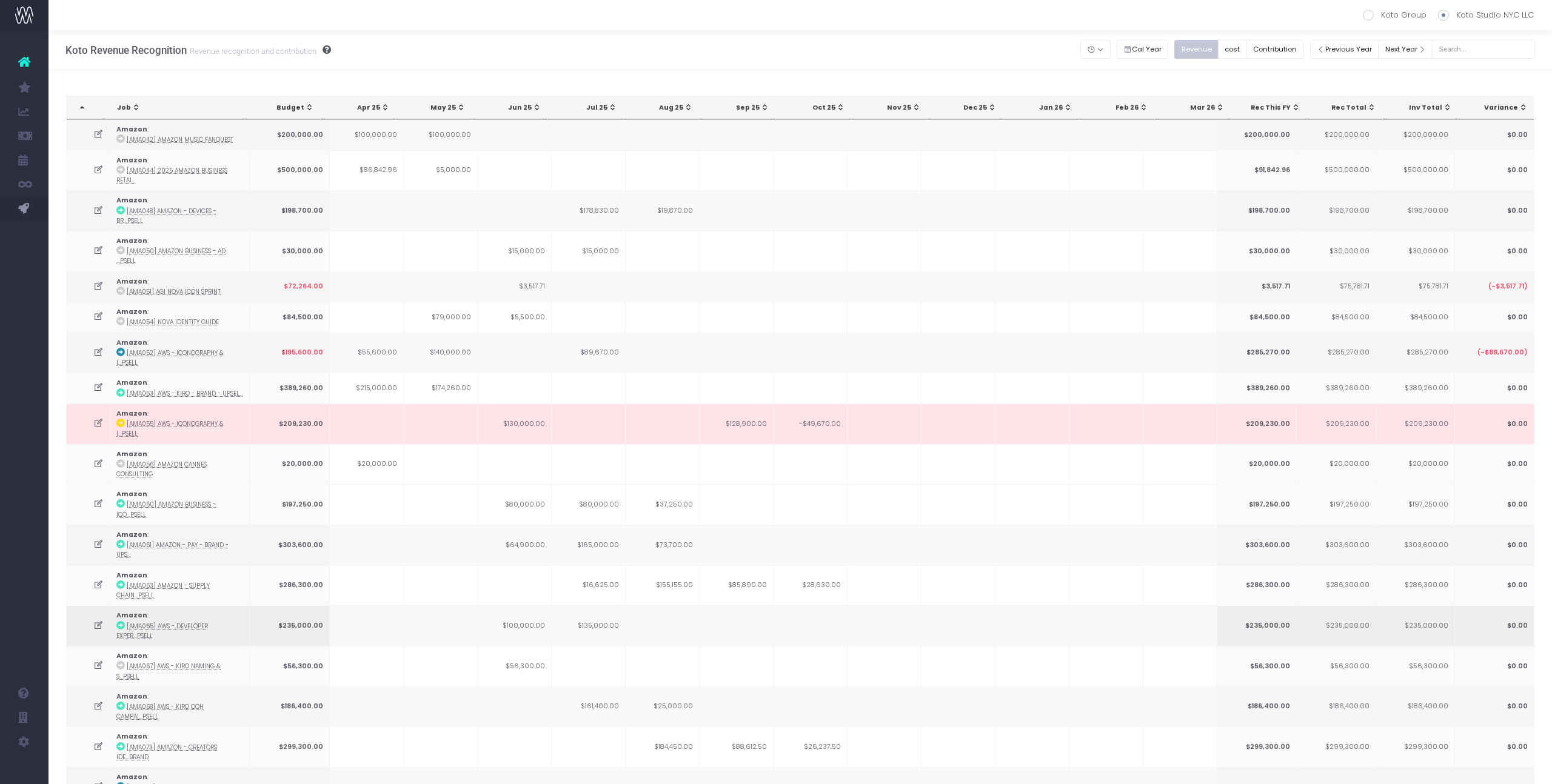 click on "$135,000.00" at bounding box center [589, 625] 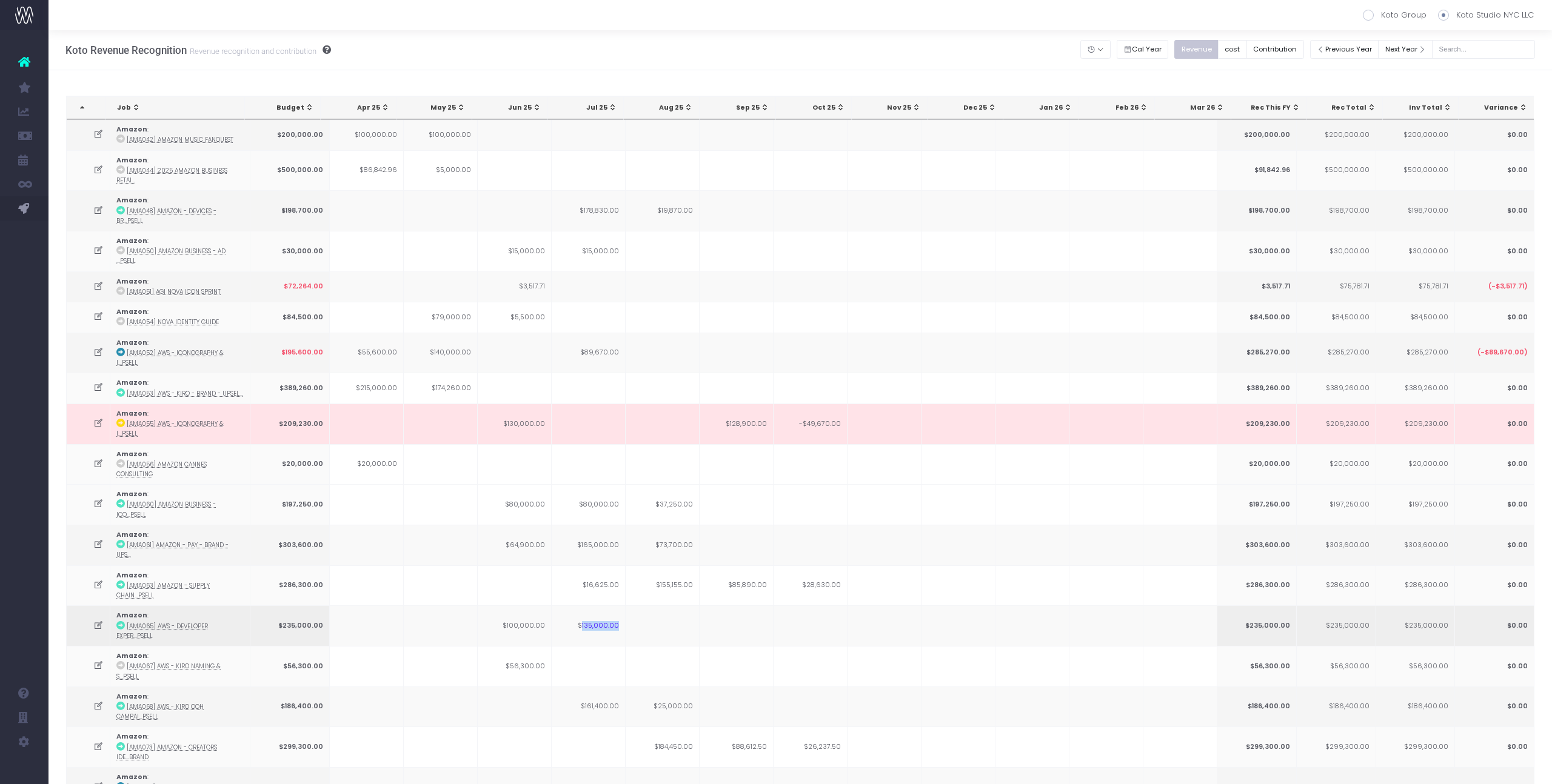 click on "$135,000.00" at bounding box center (589, 625) 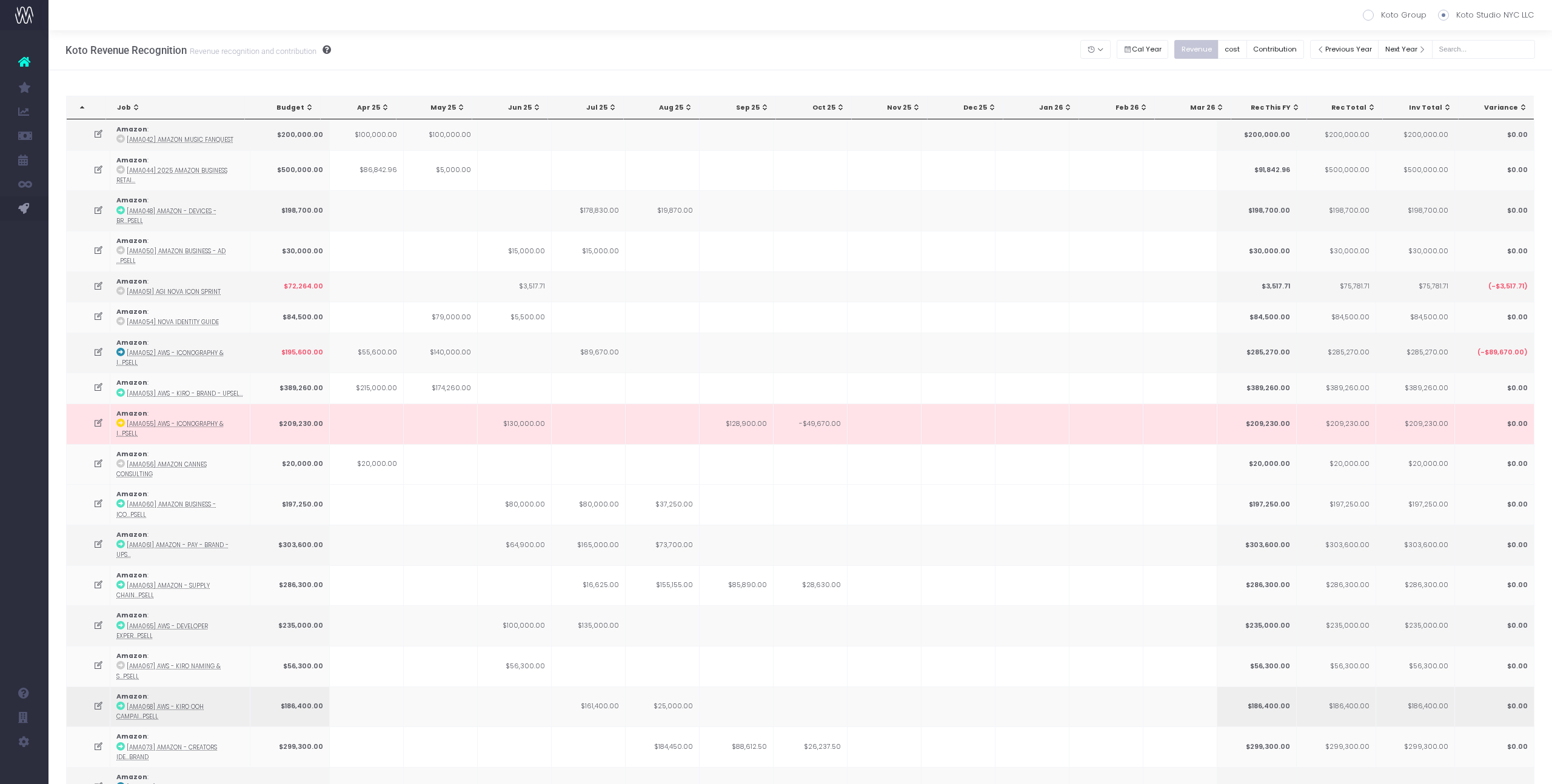 click on "$161,400.00" at bounding box center [589, 706] 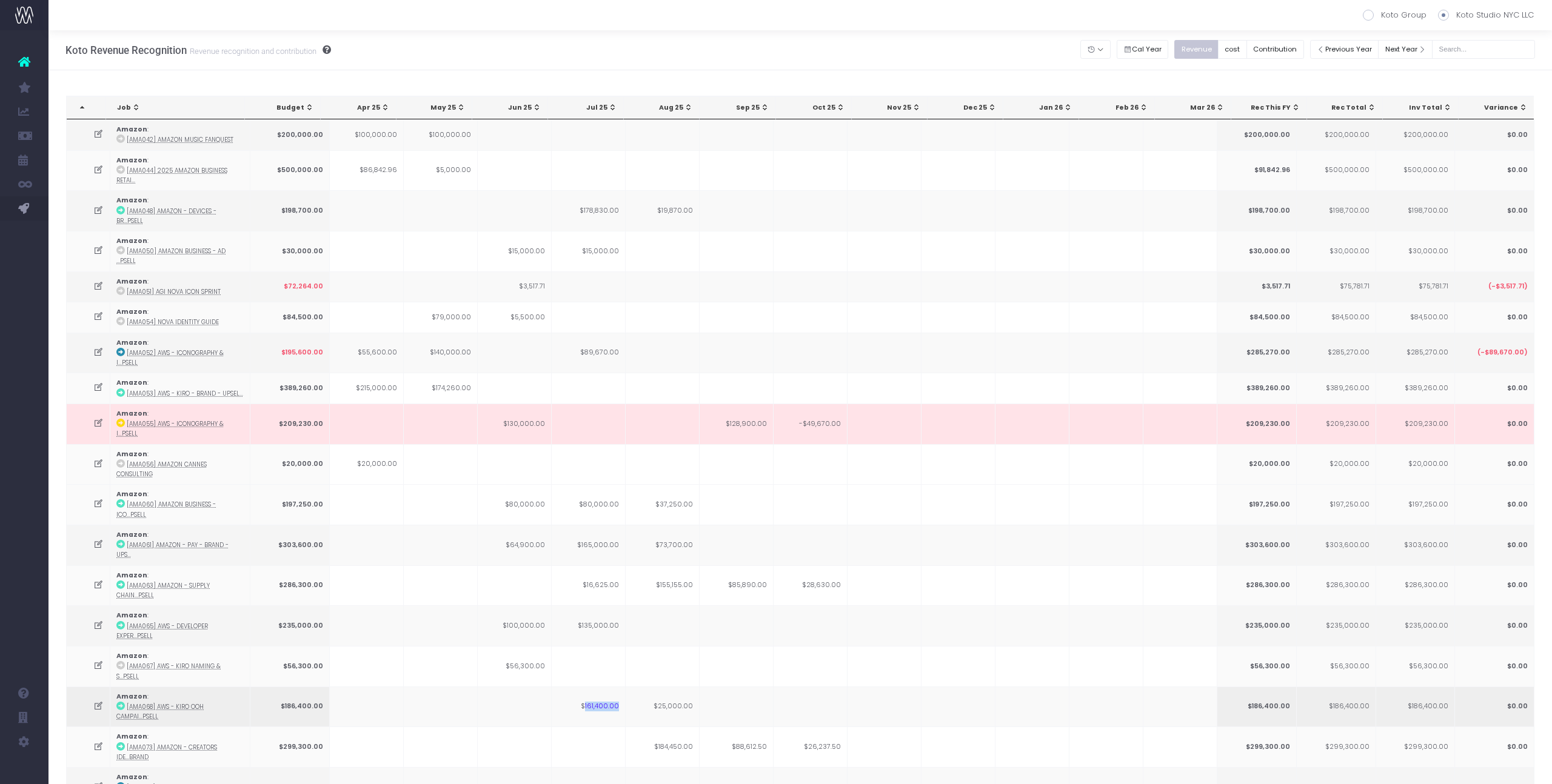 click on "$161,400.00" at bounding box center (589, 706) 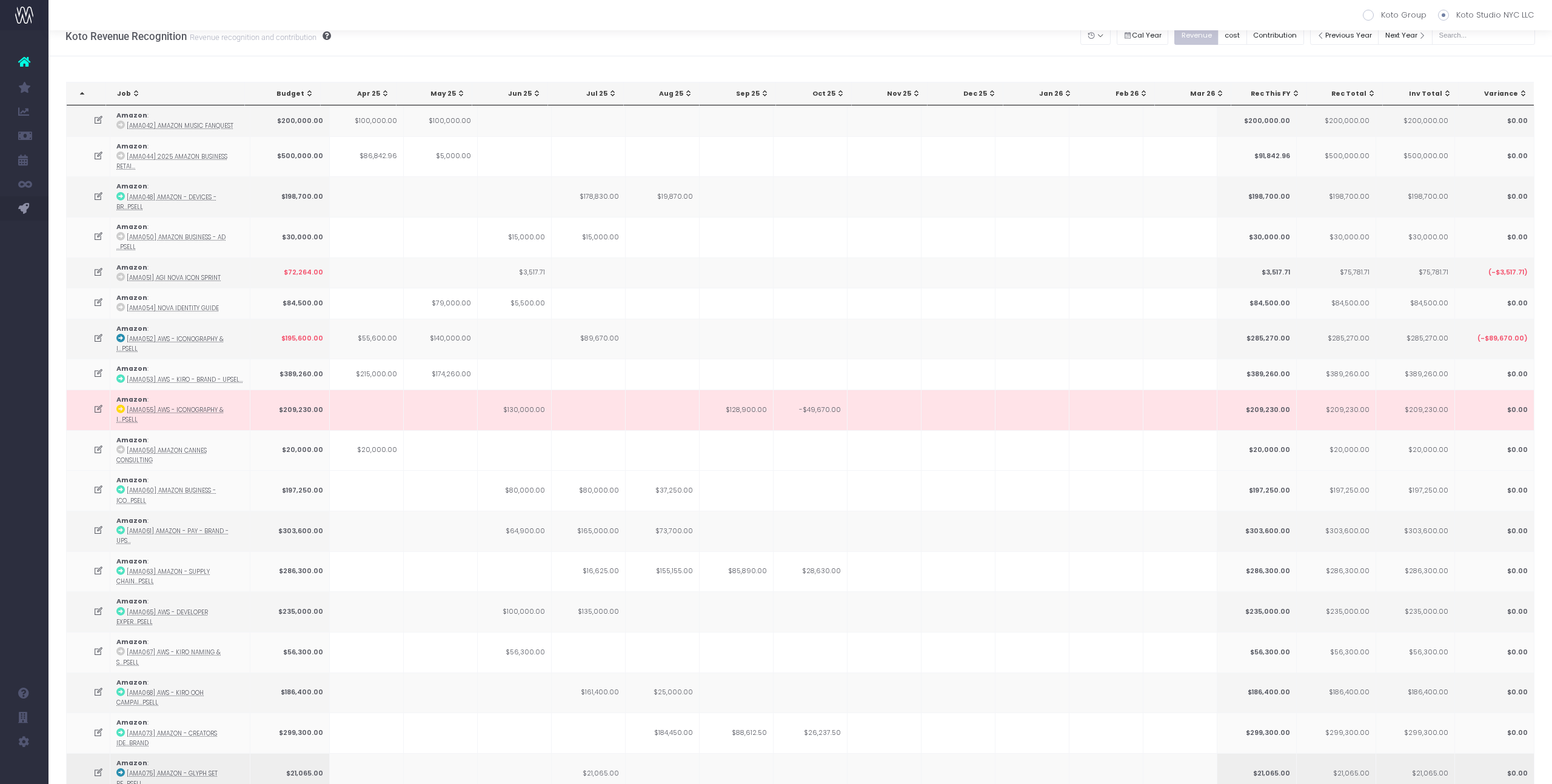 scroll, scrollTop: 15, scrollLeft: 0, axis: vertical 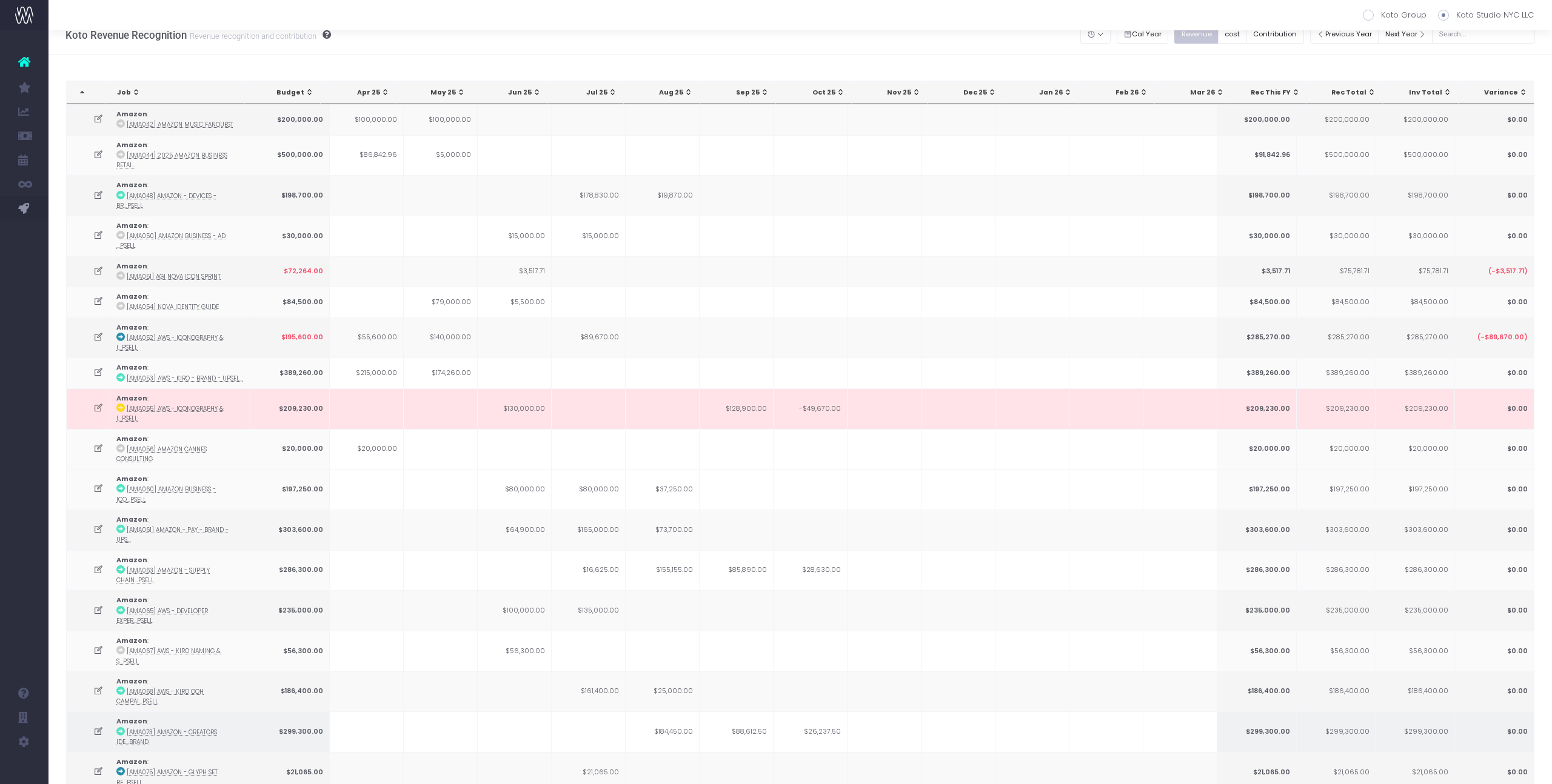click on "$184,450.00" at bounding box center (663, 731) 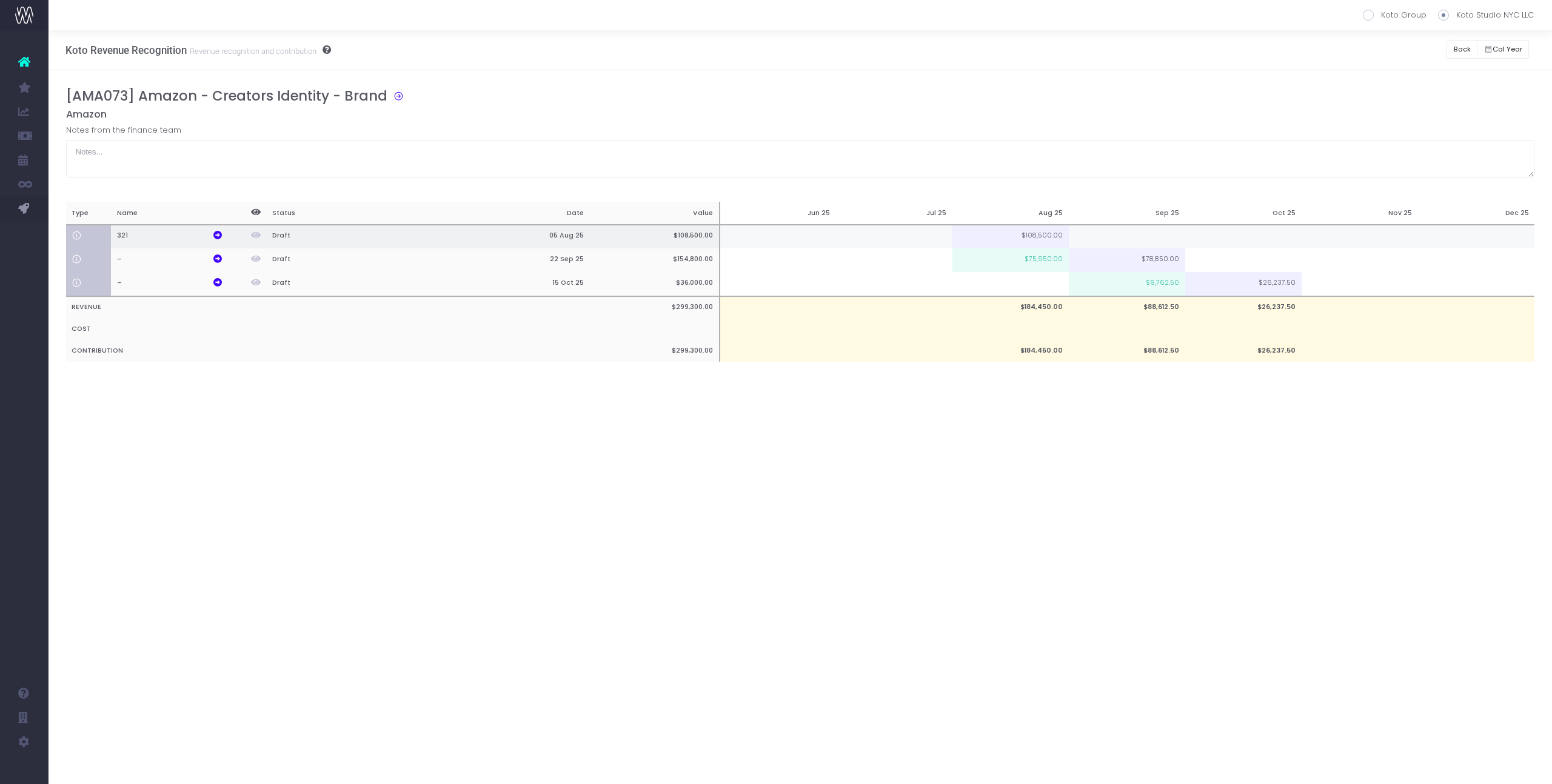 click at bounding box center (894, 237) 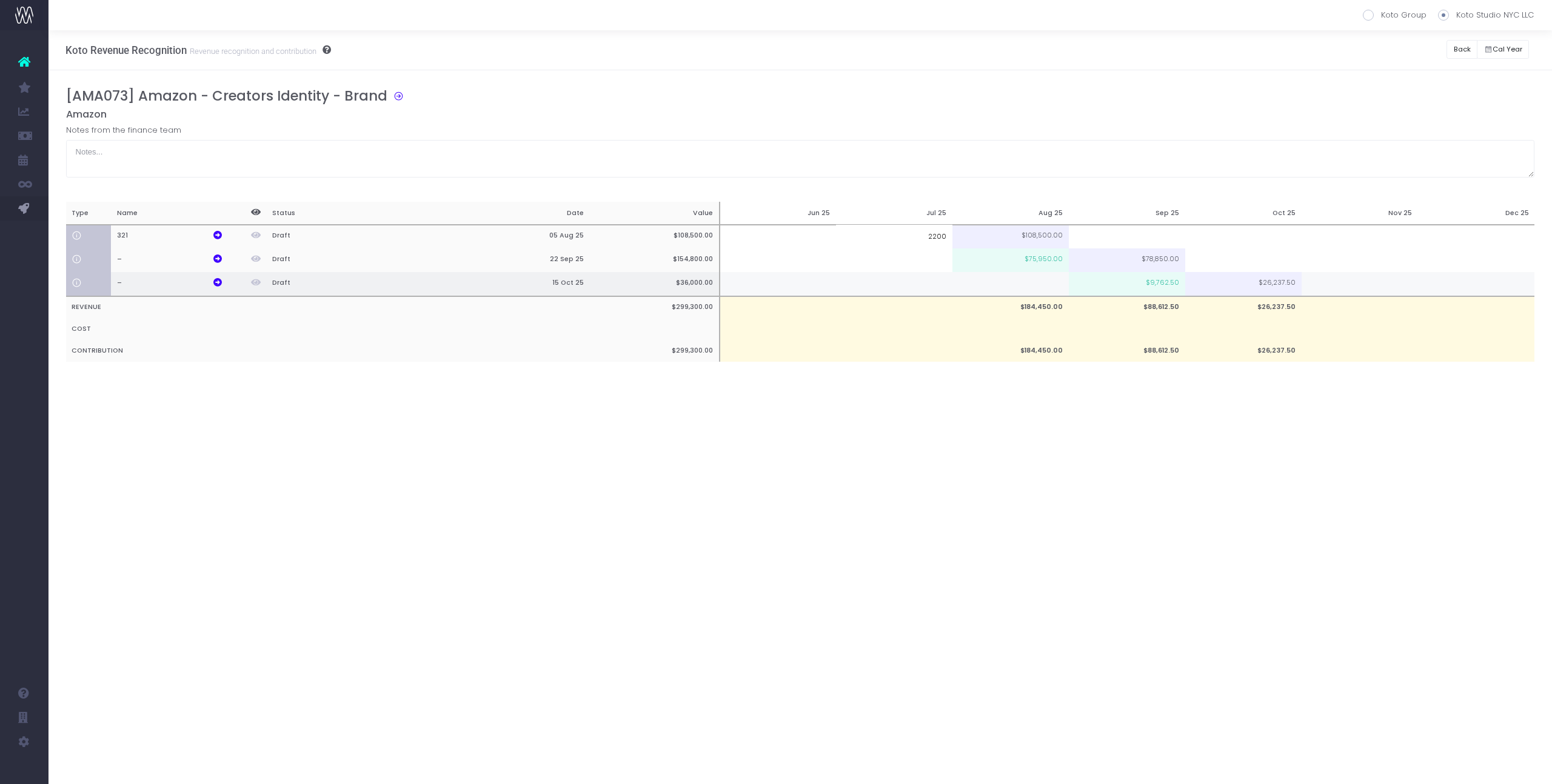 type on "22000" 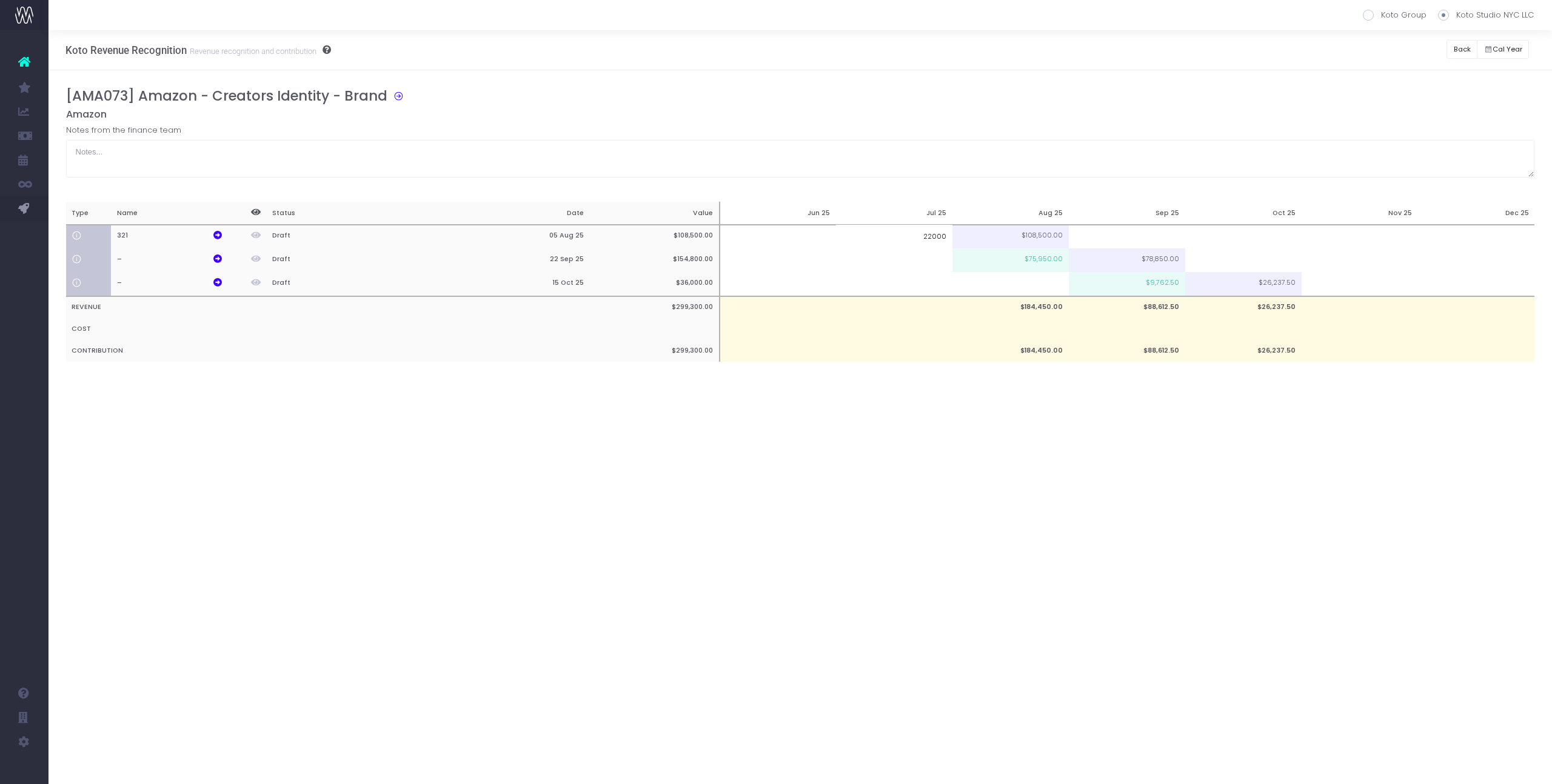 click on "Koto Revenue Recognition
Revenue recognition and contribution
Koto Group
Koto Studio NYC LLC
Back
Hide history Wed 30 Apr 25 Thu 08 May 25 Mon 12 May 25 Tue 13 May 25 Wed 14 May 25 Thu 15 May 25 Mon 19 May 25 Wed 21 May 25 Tue 27 May 25 Revenue" at bounding box center (800, 407) 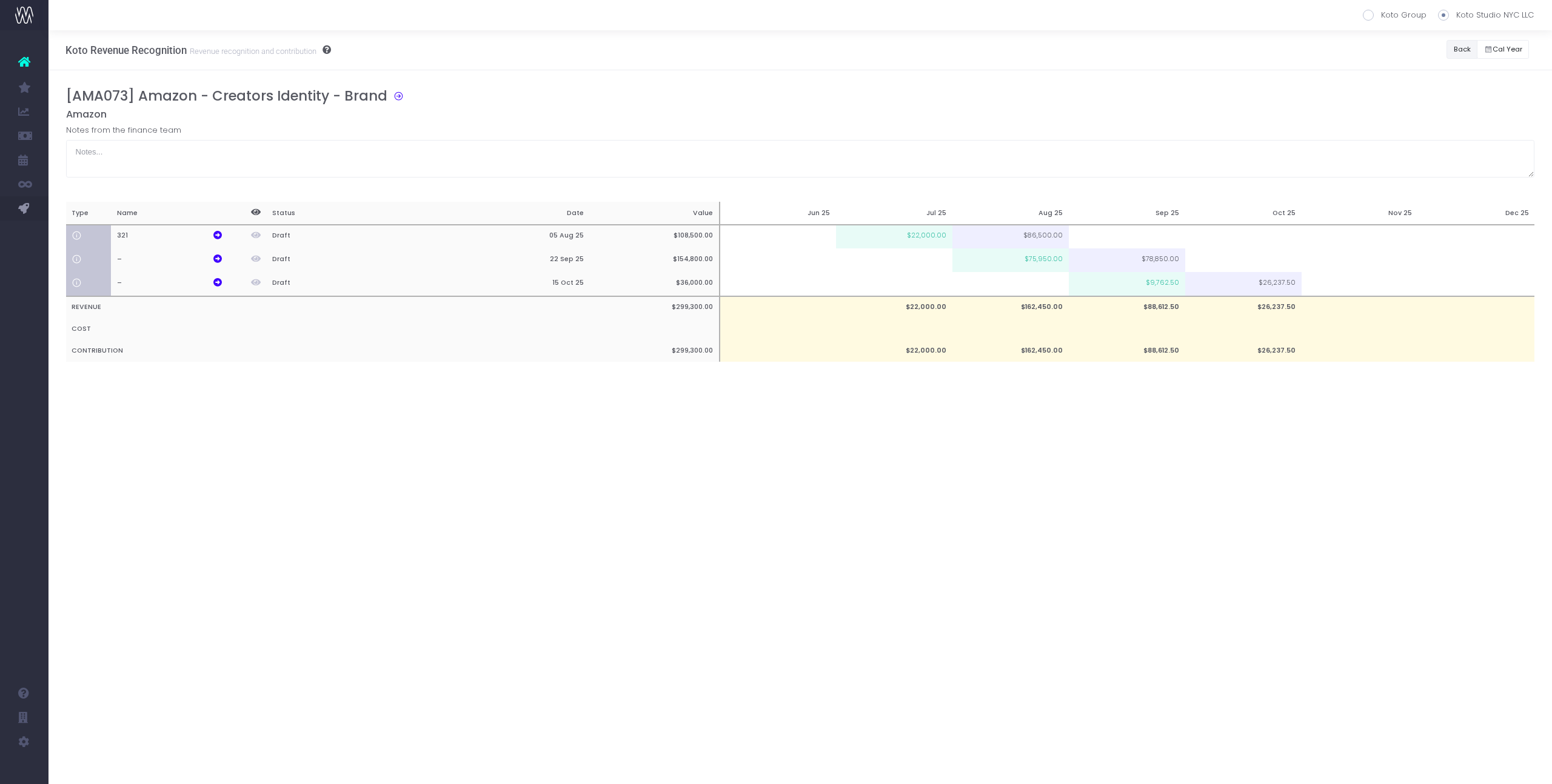 click on "Back" at bounding box center (1462, 49) 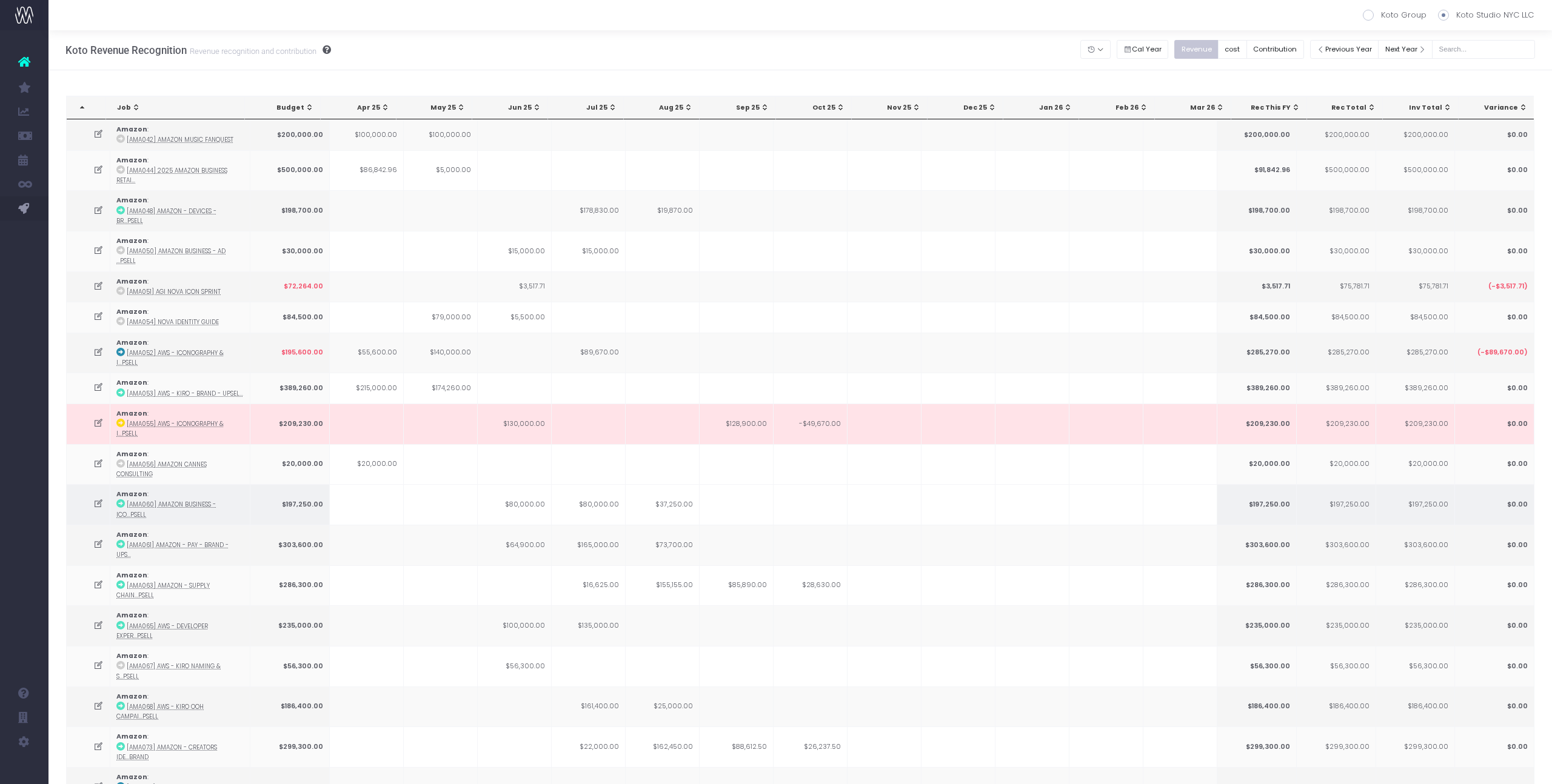 click on "$37,250.00" at bounding box center [663, 504] 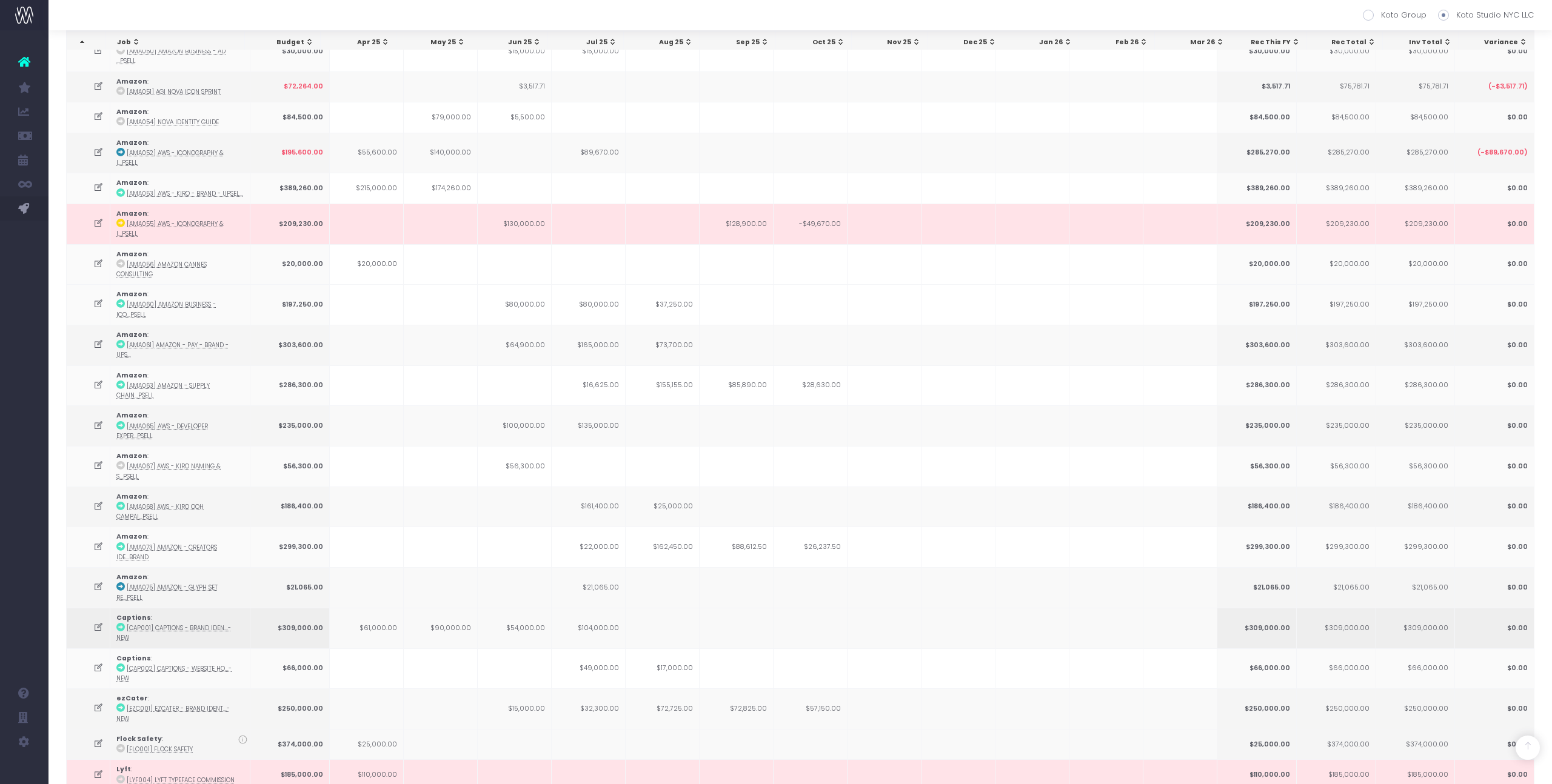 scroll, scrollTop: 202, scrollLeft: 0, axis: vertical 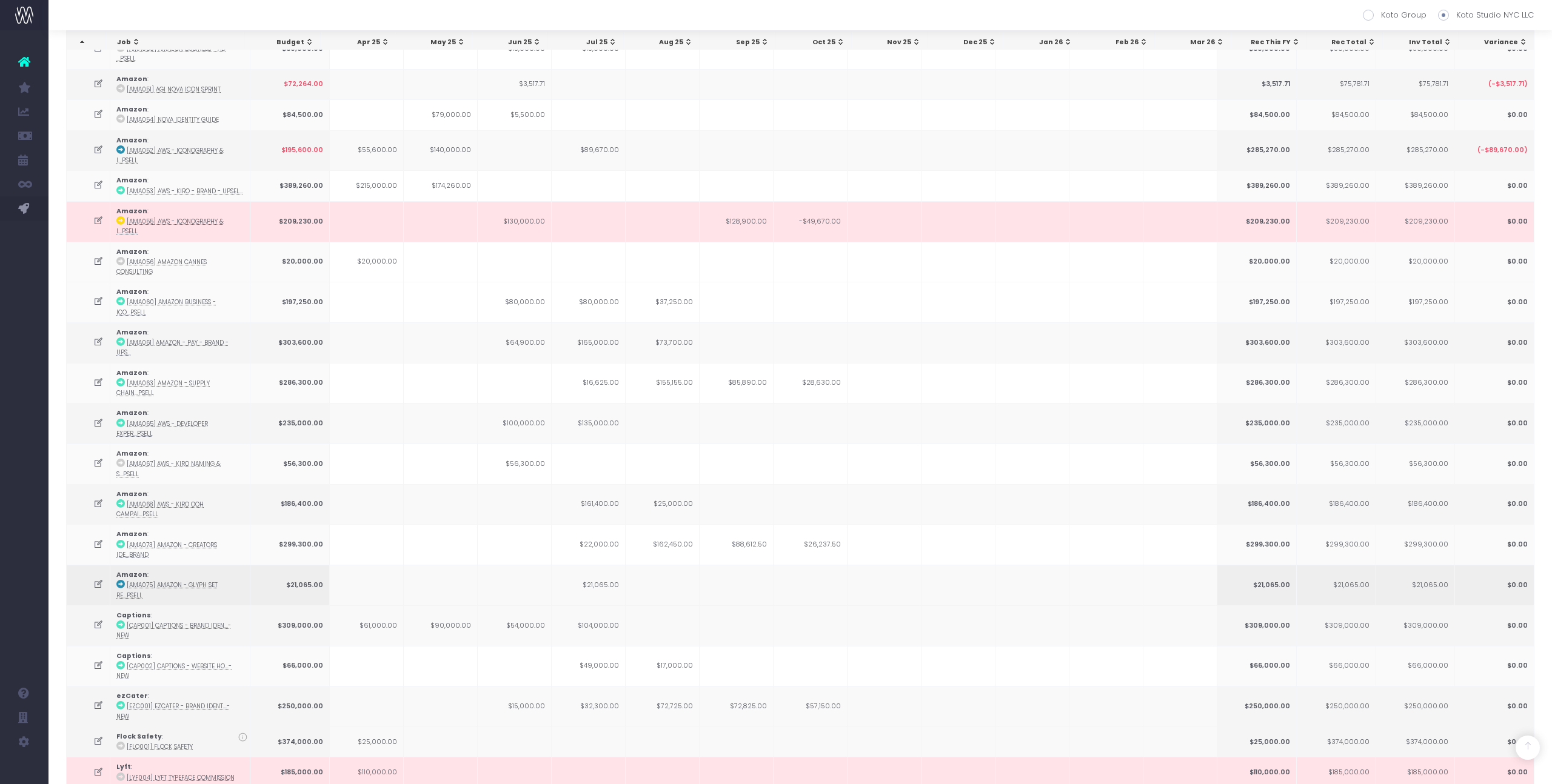 click on "$21,065.00" at bounding box center (589, 585) 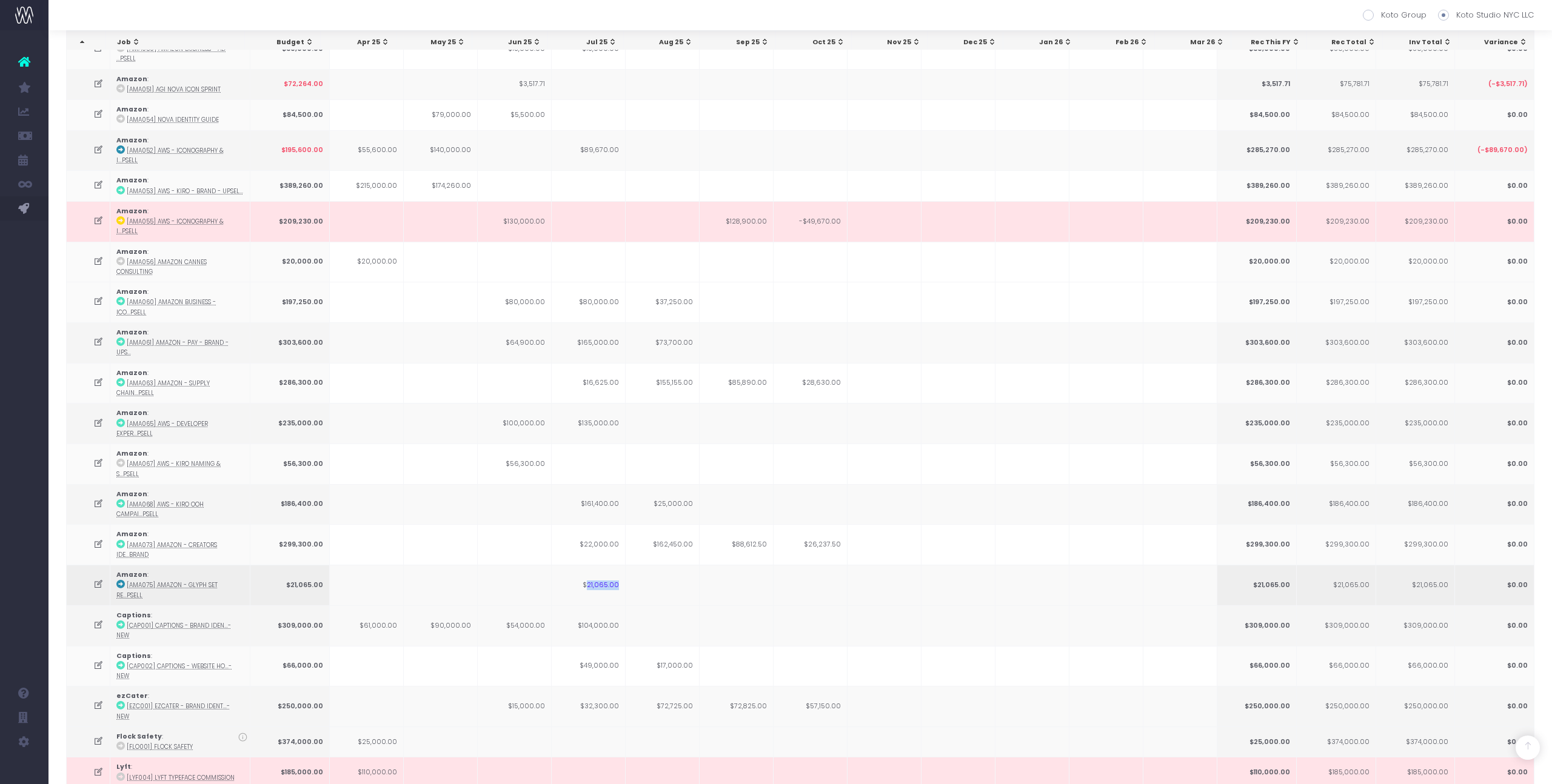 click on "$21,065.00" at bounding box center [589, 585] 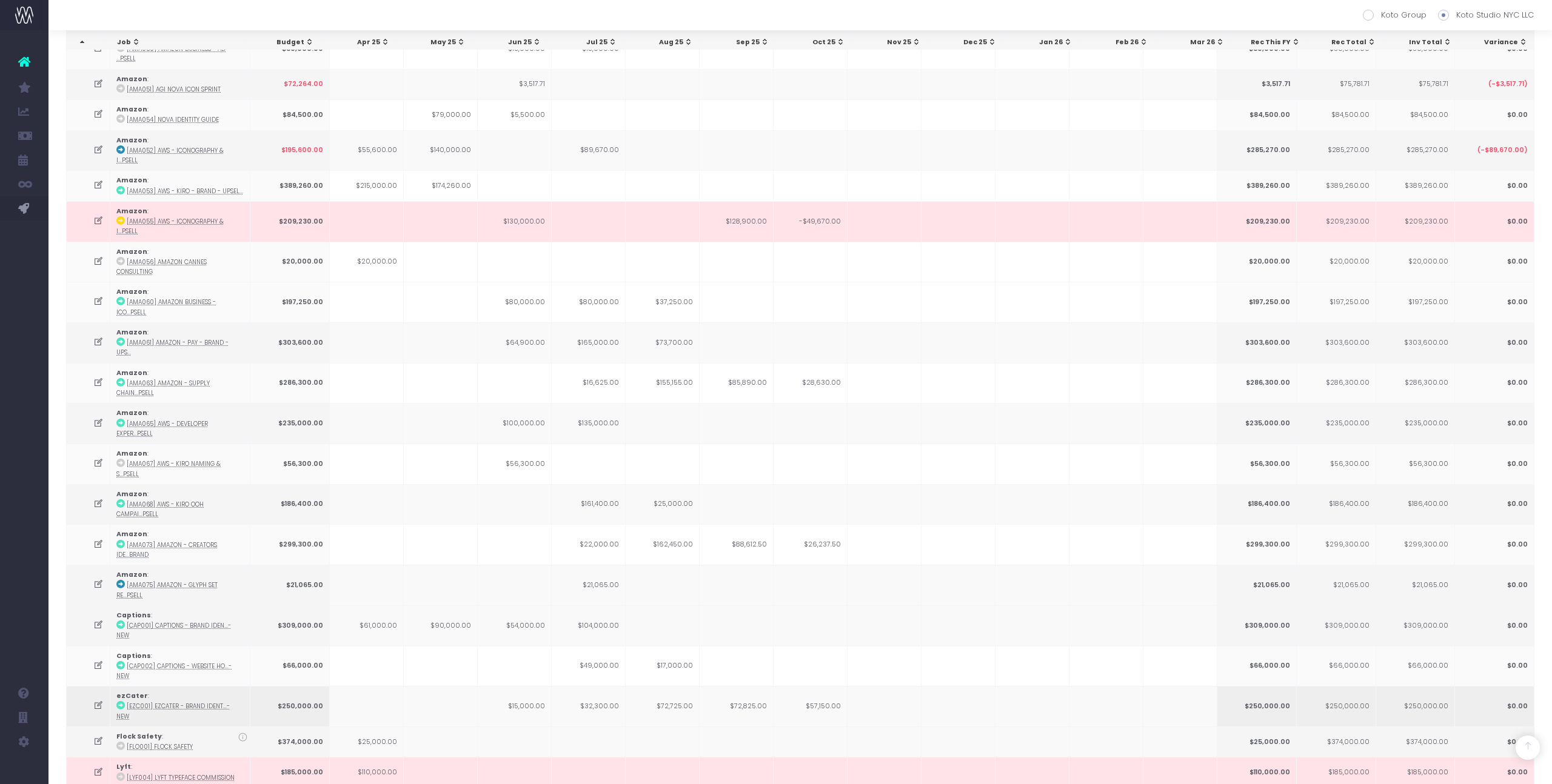 click on "$72,725.00" at bounding box center (663, 706) 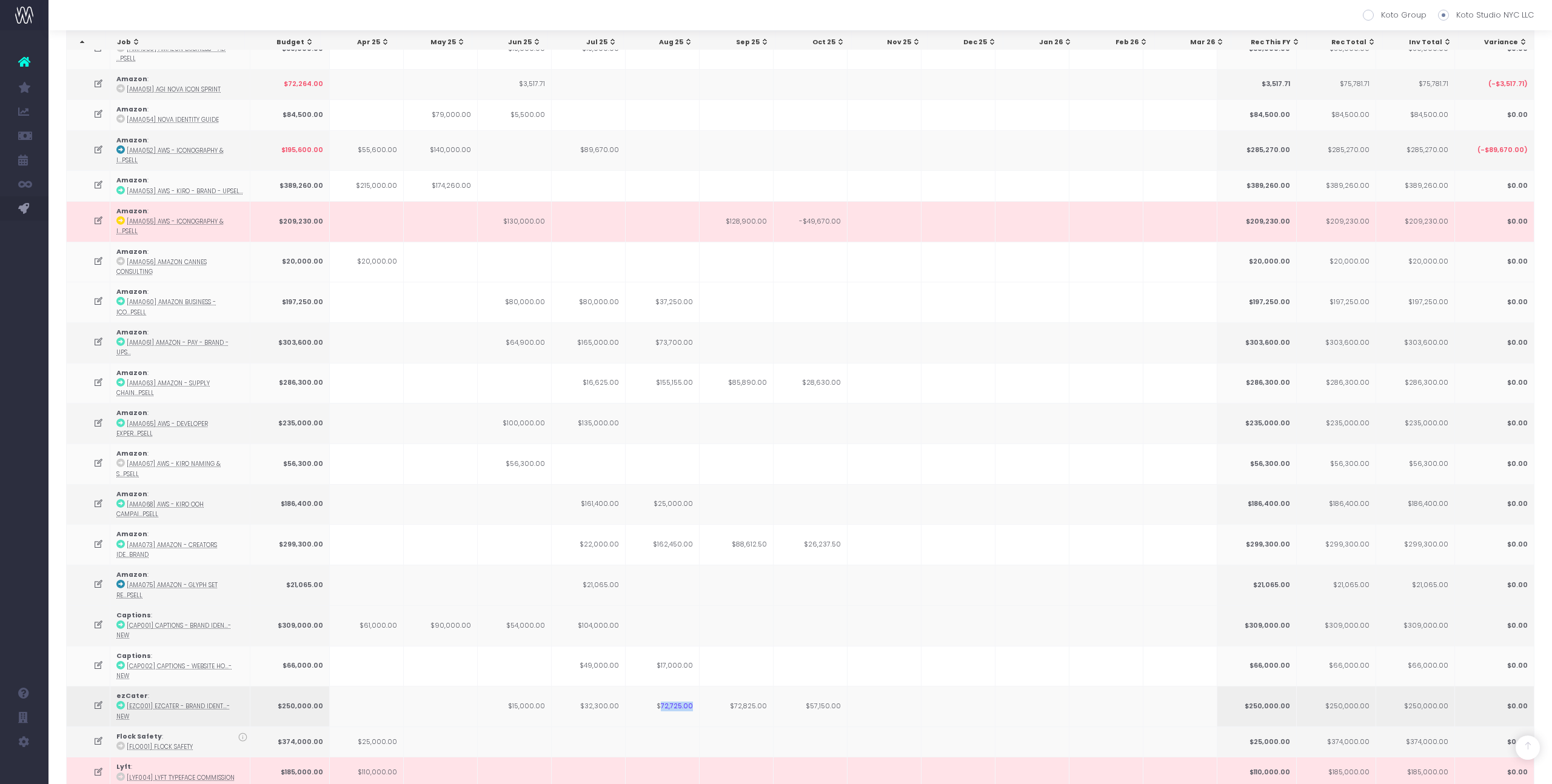 click on "$72,725.00" at bounding box center [663, 706] 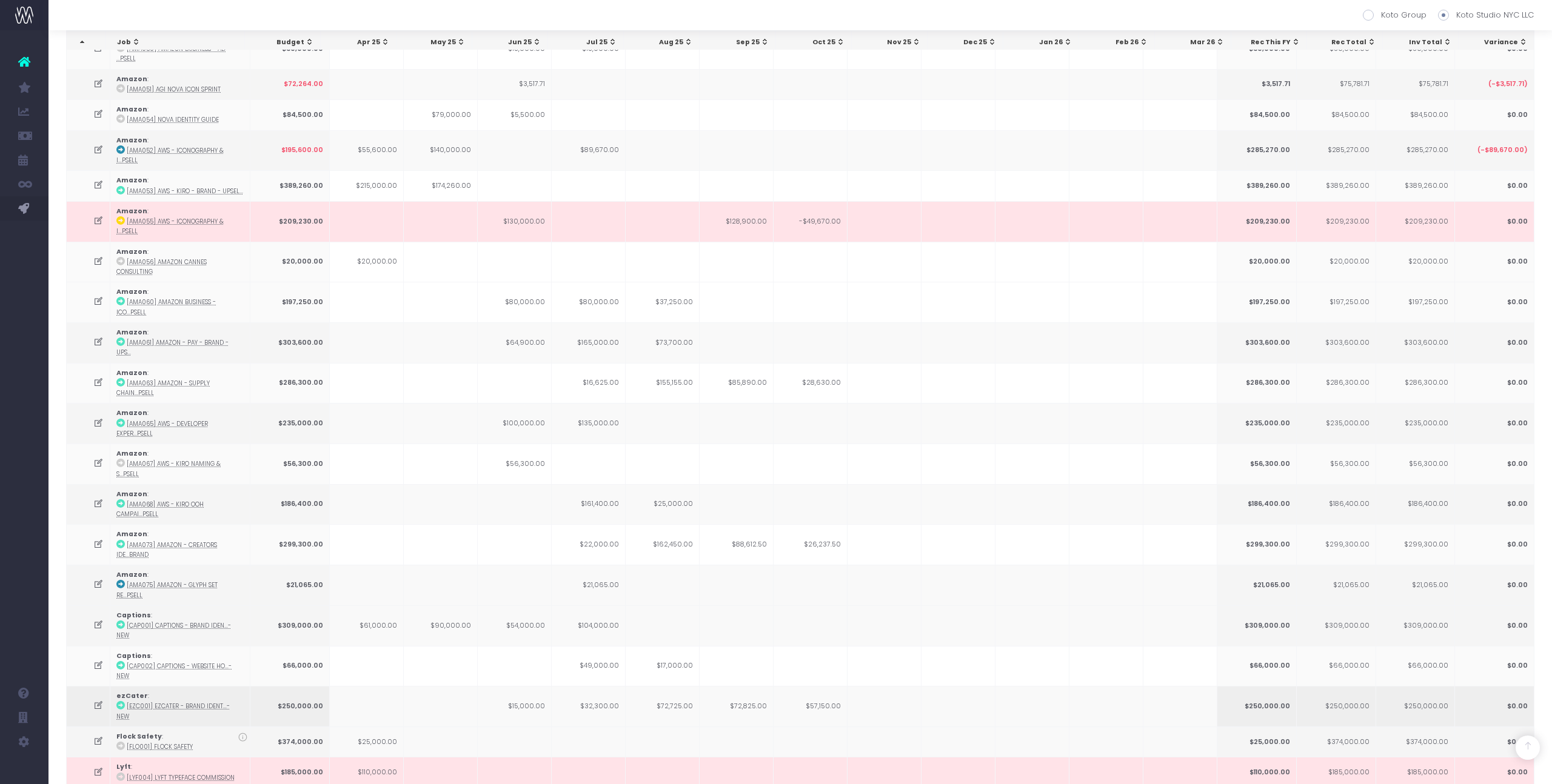 click on "$32,300.00" at bounding box center (589, 706) 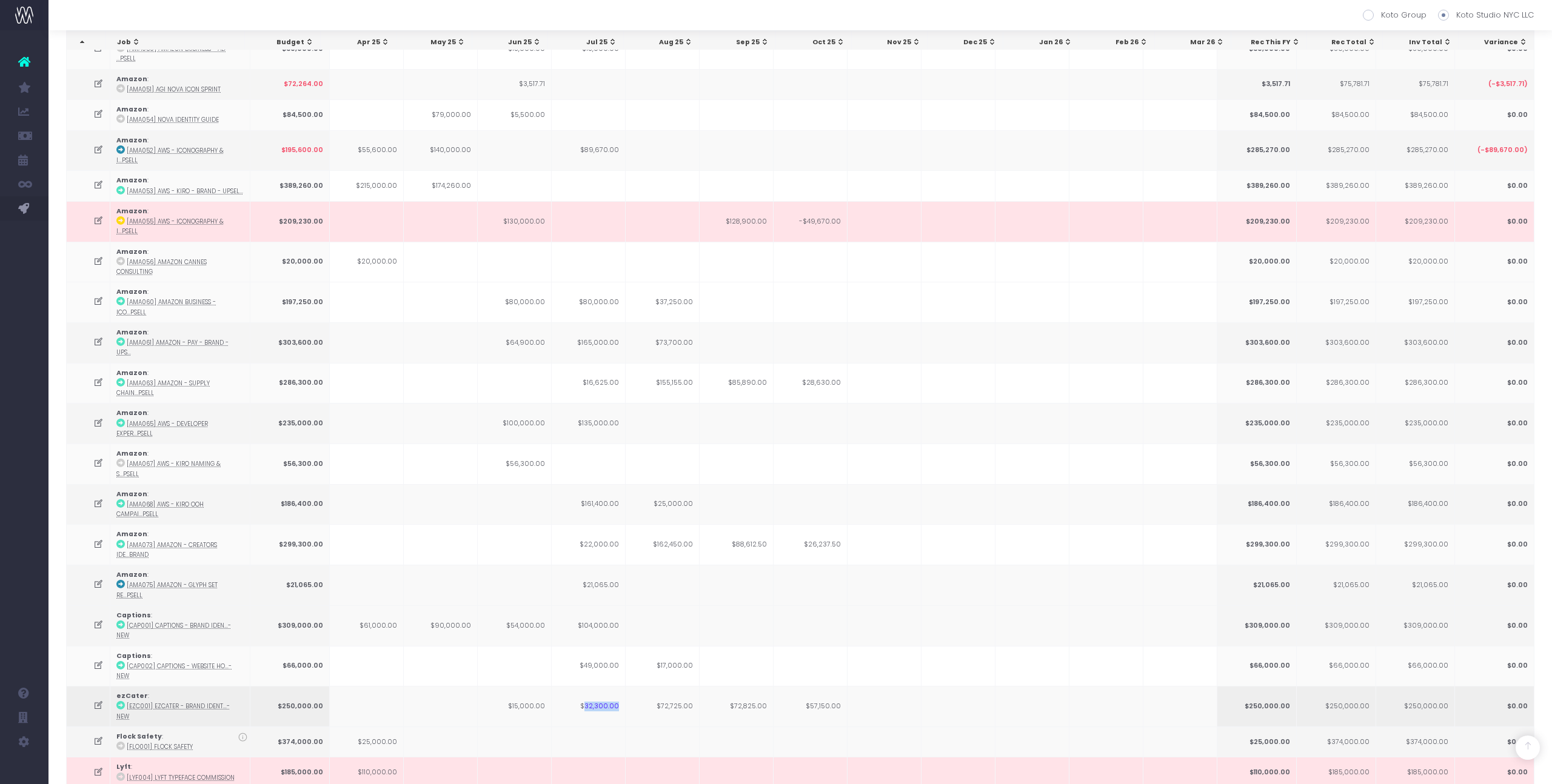 click on "$32,300.00" at bounding box center (589, 706) 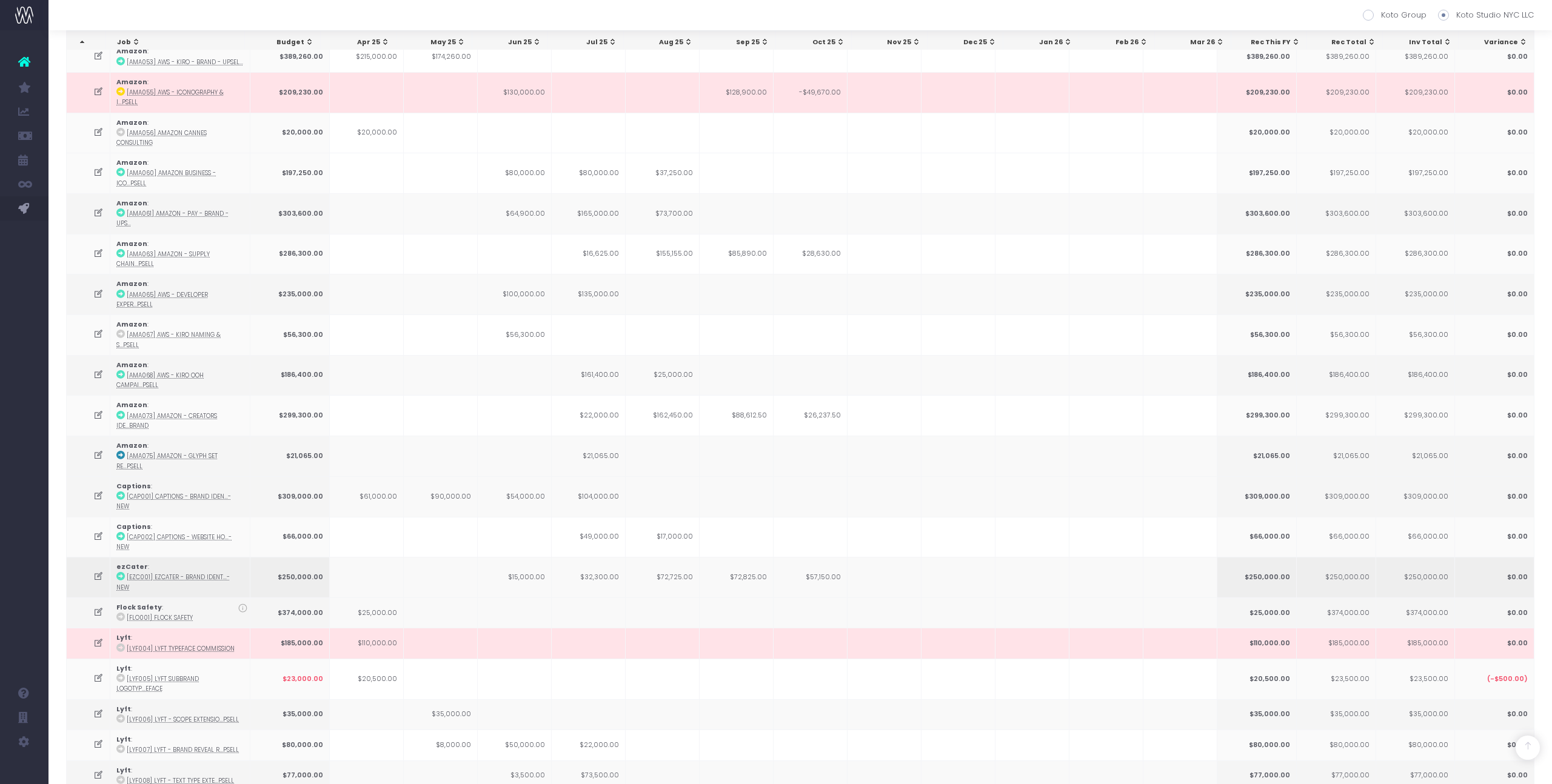 scroll, scrollTop: 333, scrollLeft: 0, axis: vertical 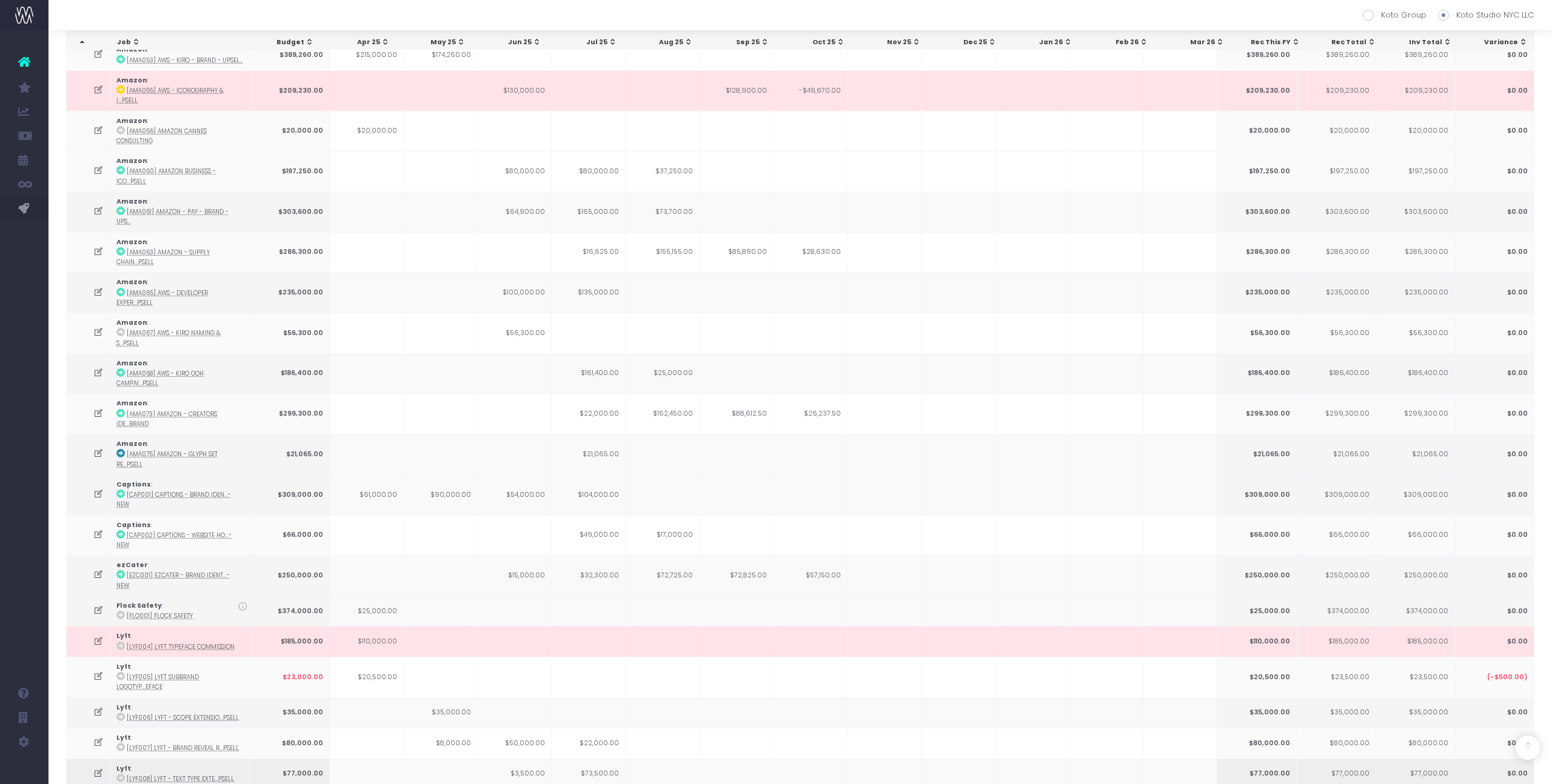 click on "$73,500.00" at bounding box center (589, 774) 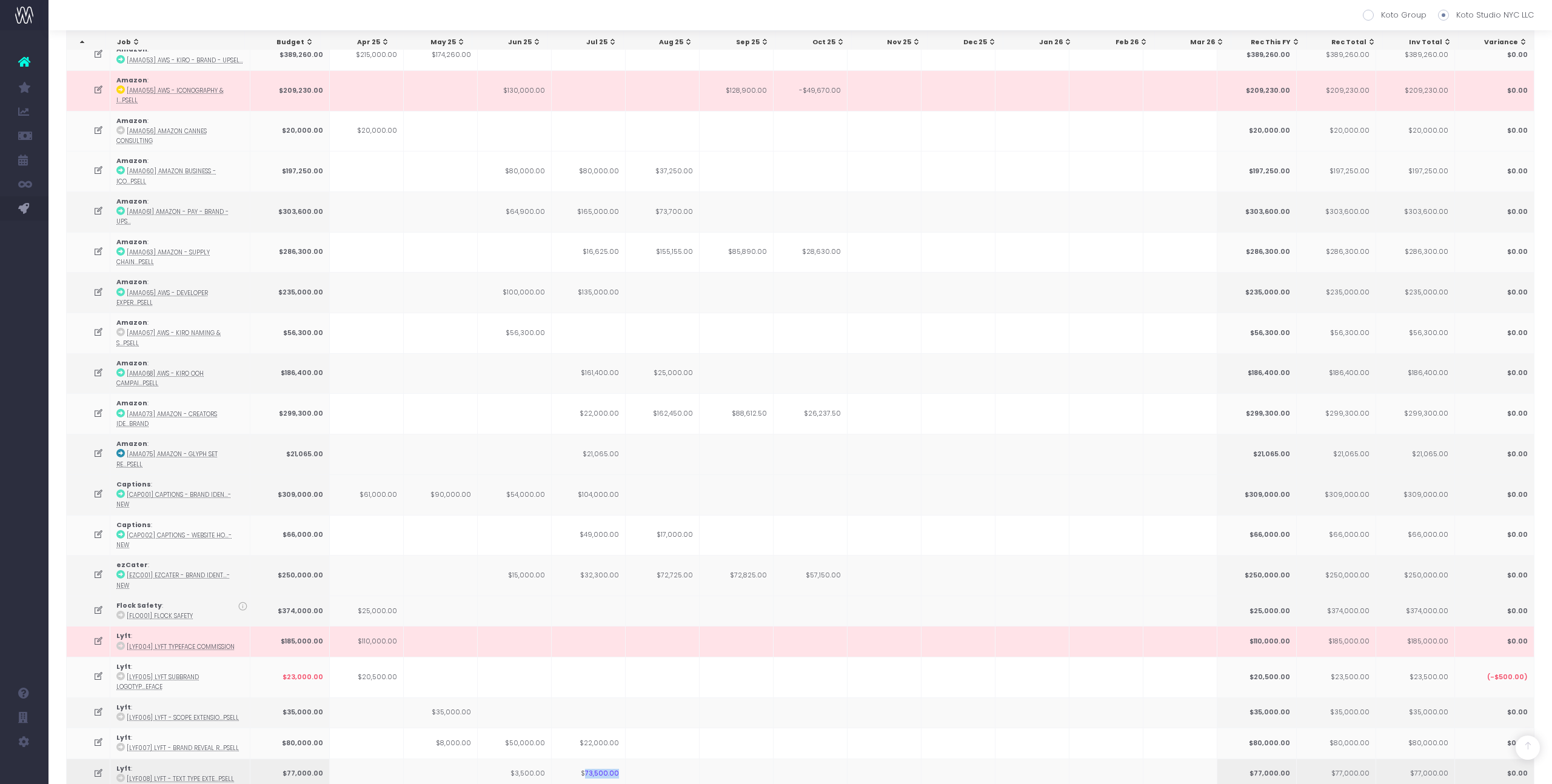 click on "$73,500.00" at bounding box center [589, 774] 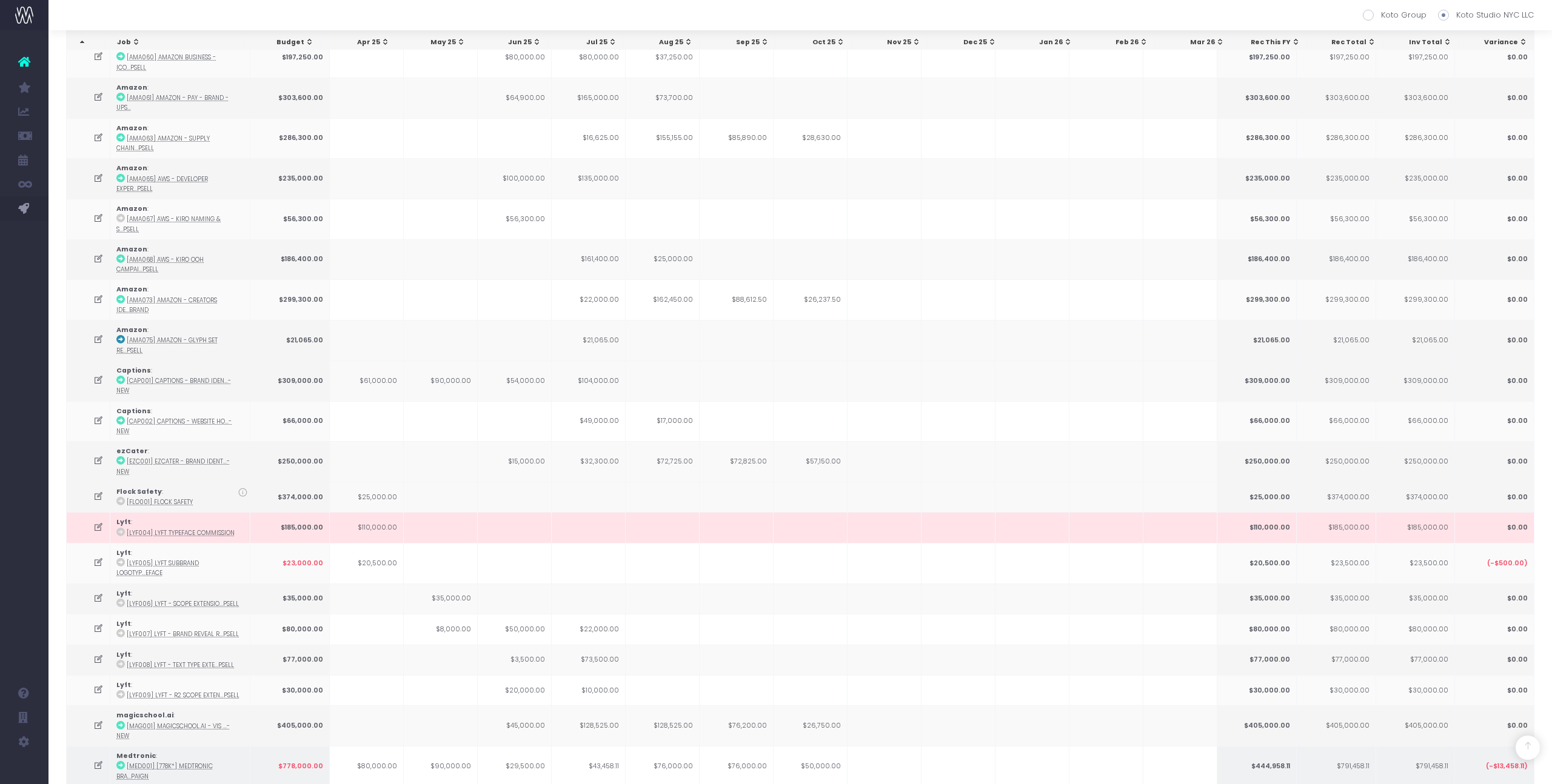 scroll, scrollTop: 448, scrollLeft: 0, axis: vertical 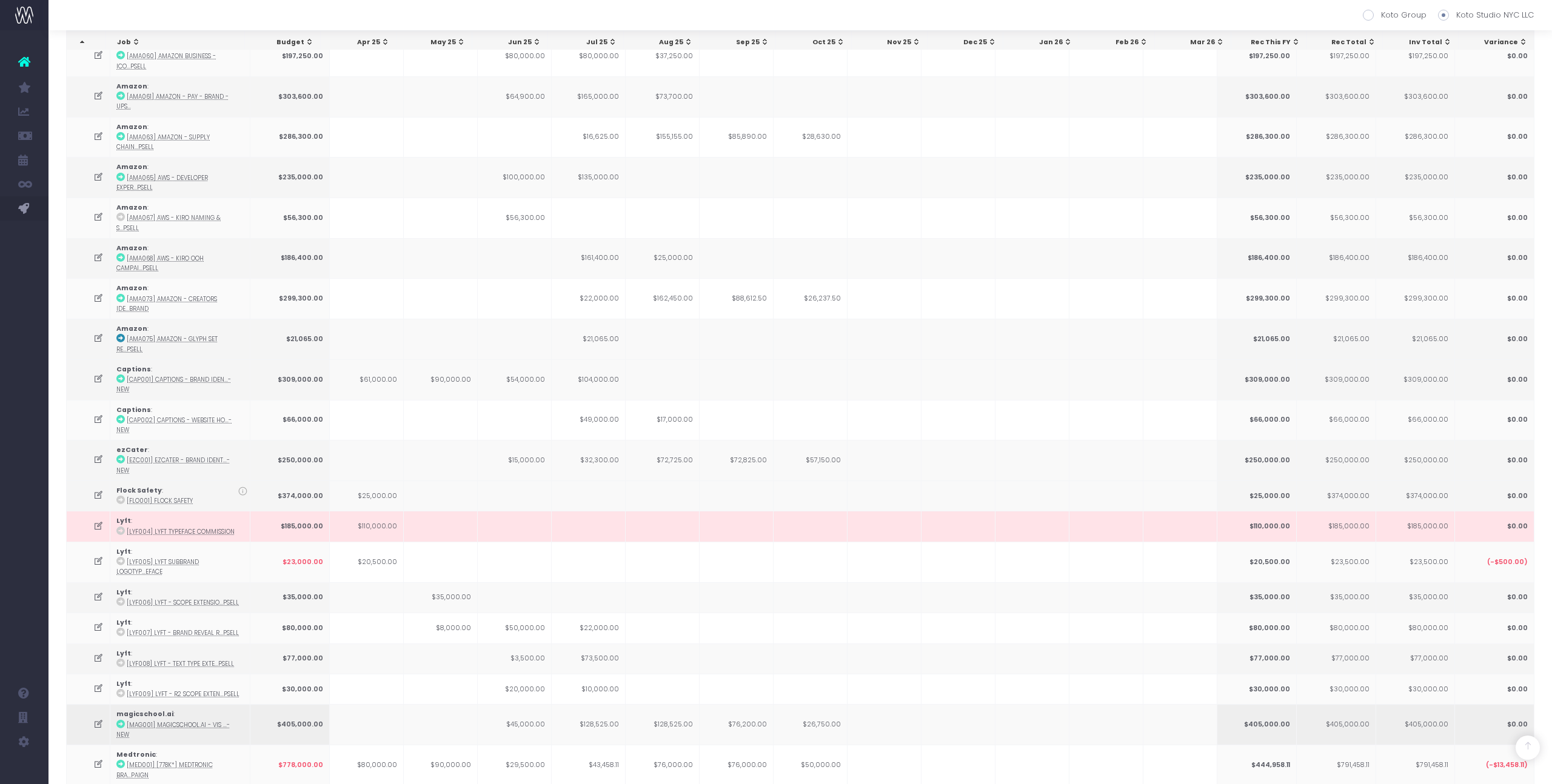 click on "$128,525.00" at bounding box center (589, 724) 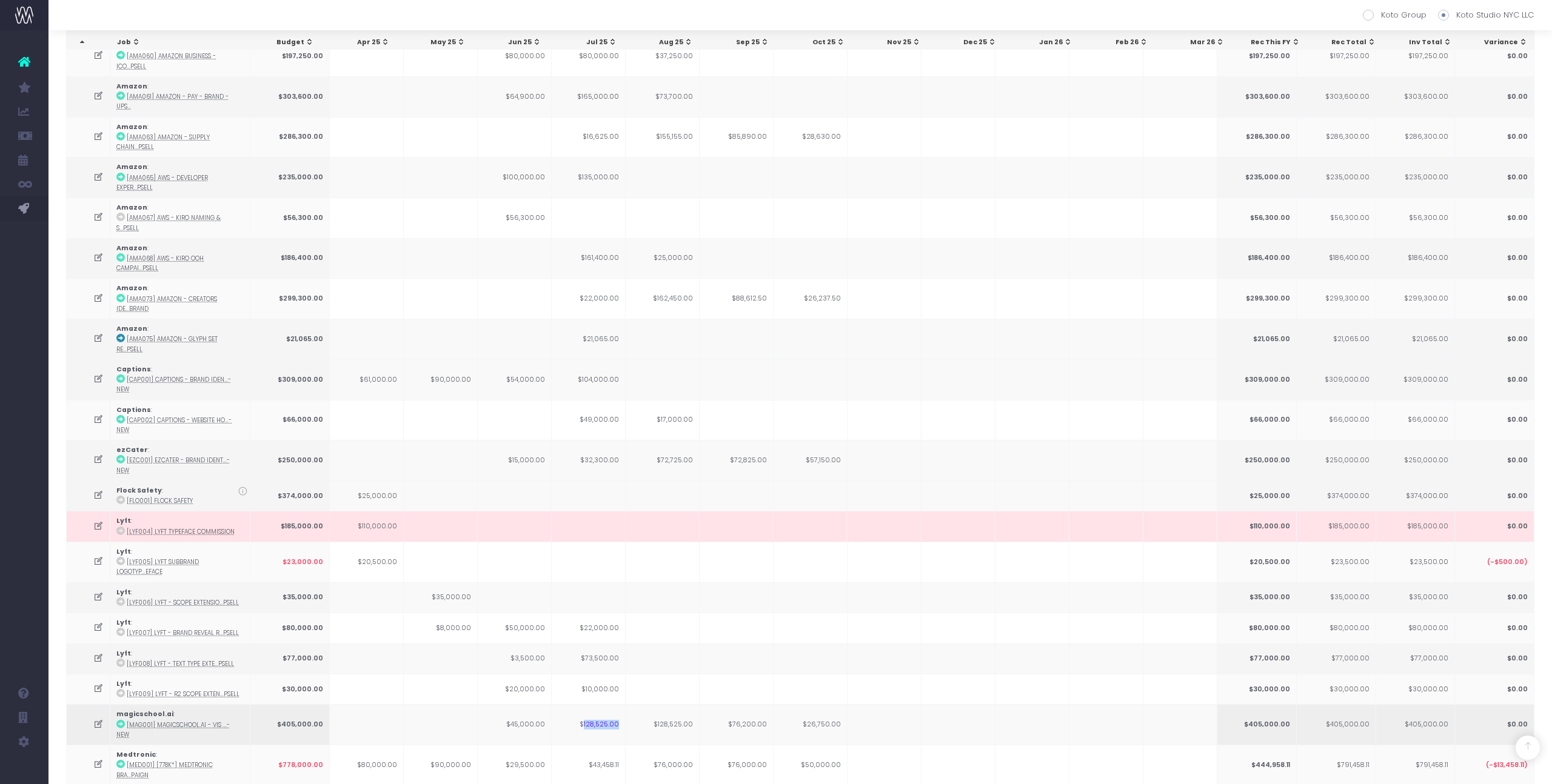 click on "$128,525.00" at bounding box center (589, 724) 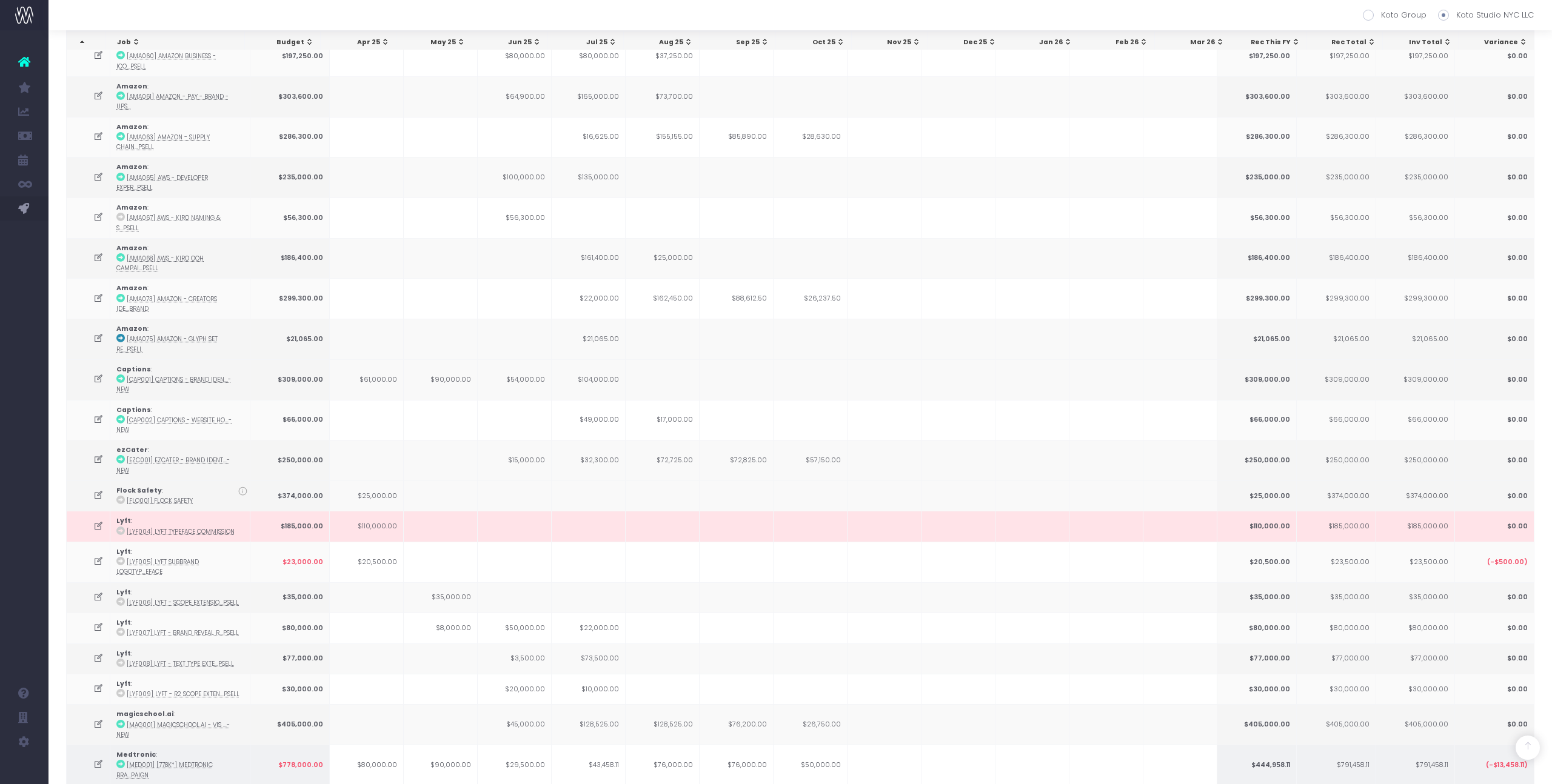 click on "$43,458.11" at bounding box center [589, 765] 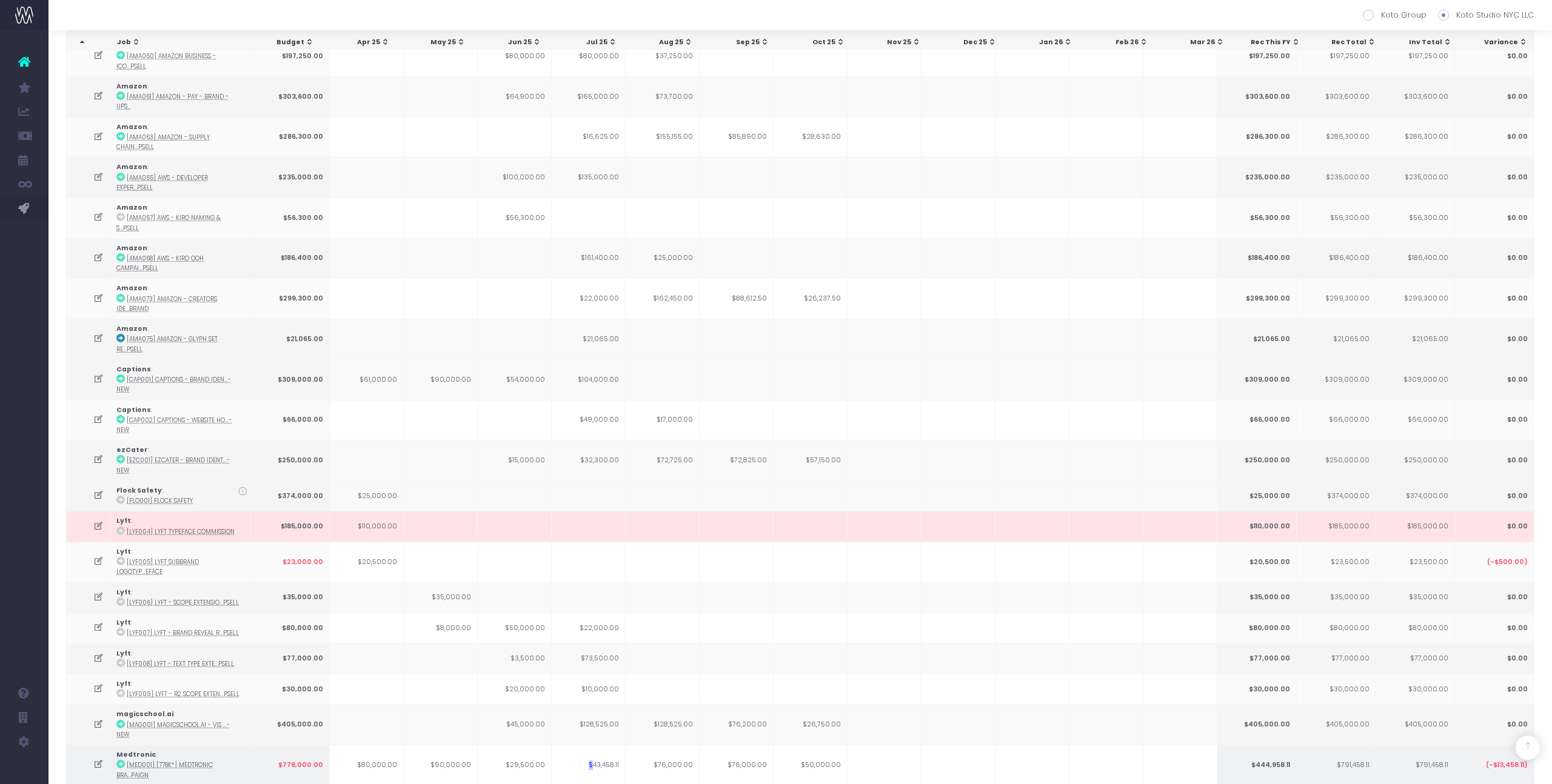 click on "$43,458.11" at bounding box center (589, 765) 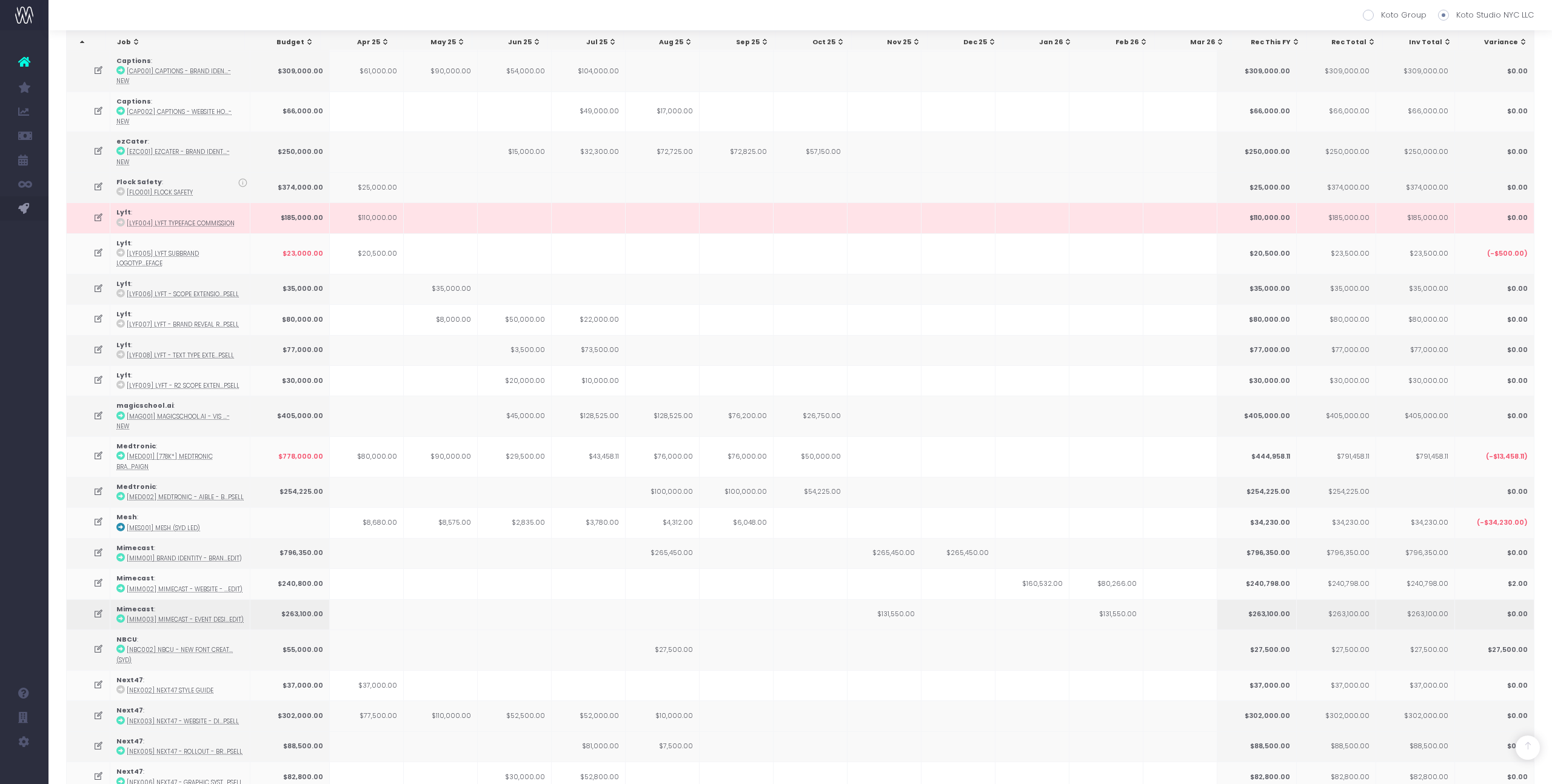 scroll, scrollTop: 805, scrollLeft: 0, axis: vertical 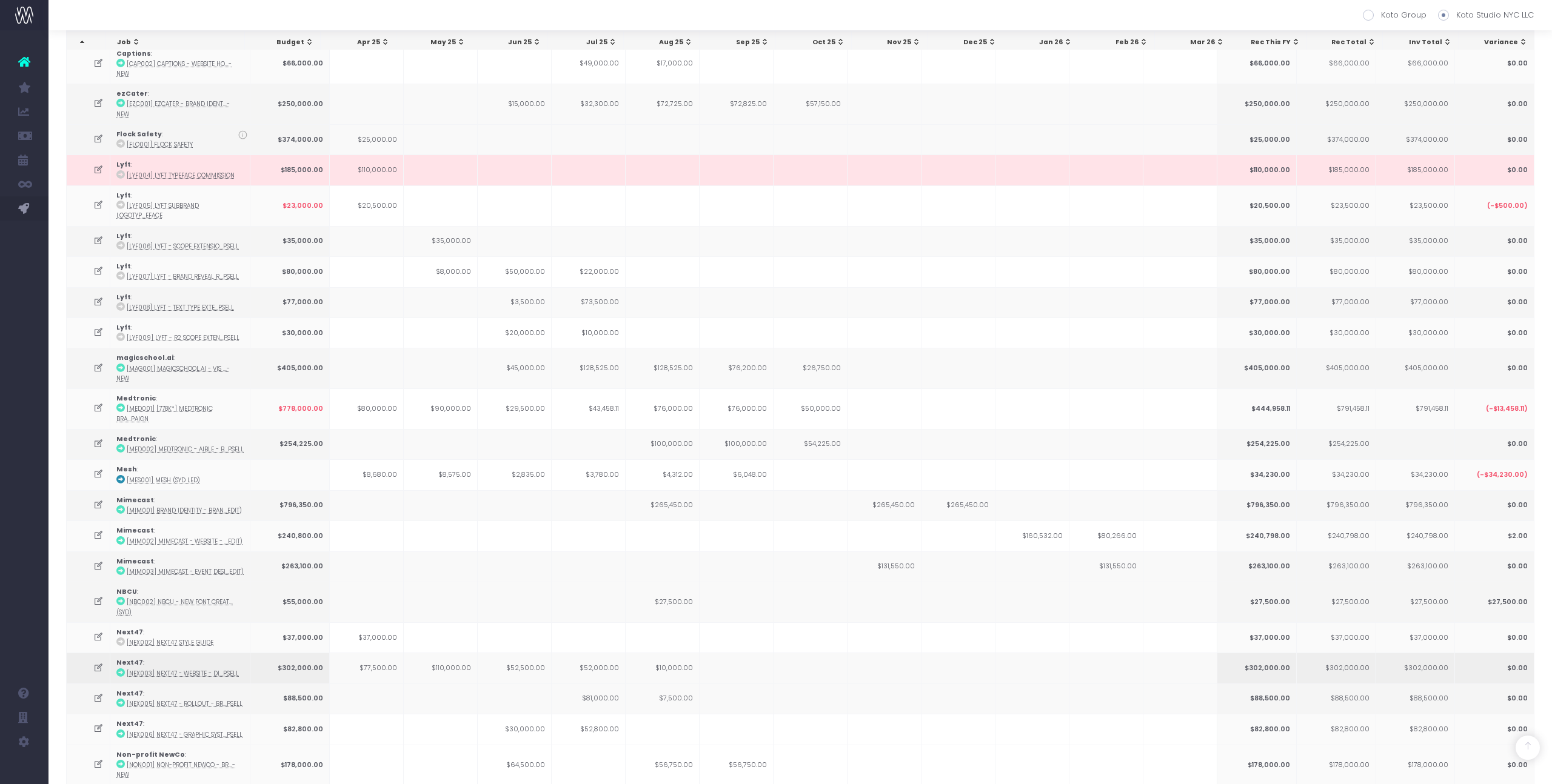 click on "$52,000.00" at bounding box center [589, 668] 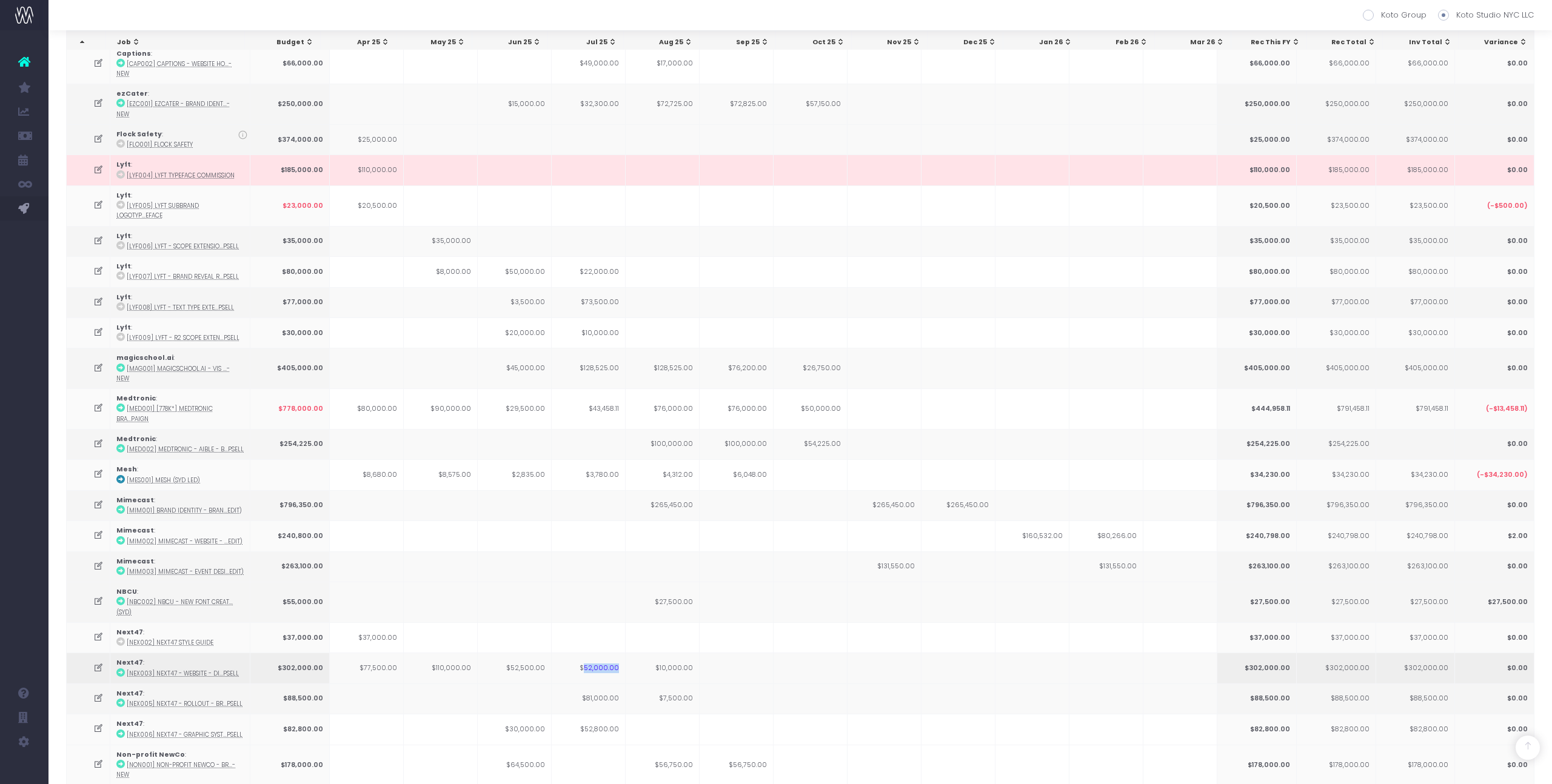 click on "$52,000.00" at bounding box center (589, 668) 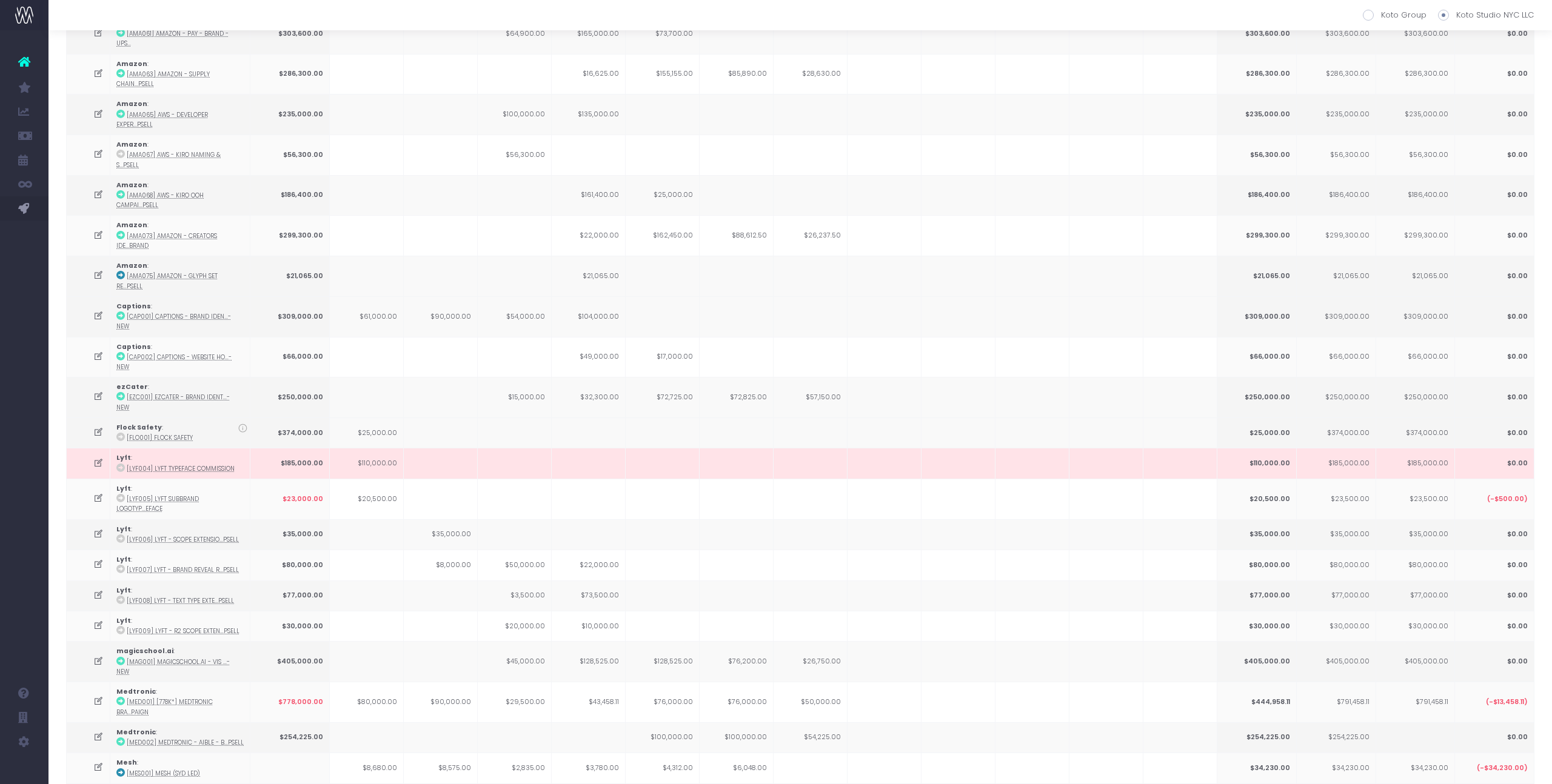 scroll, scrollTop: 0, scrollLeft: 0, axis: both 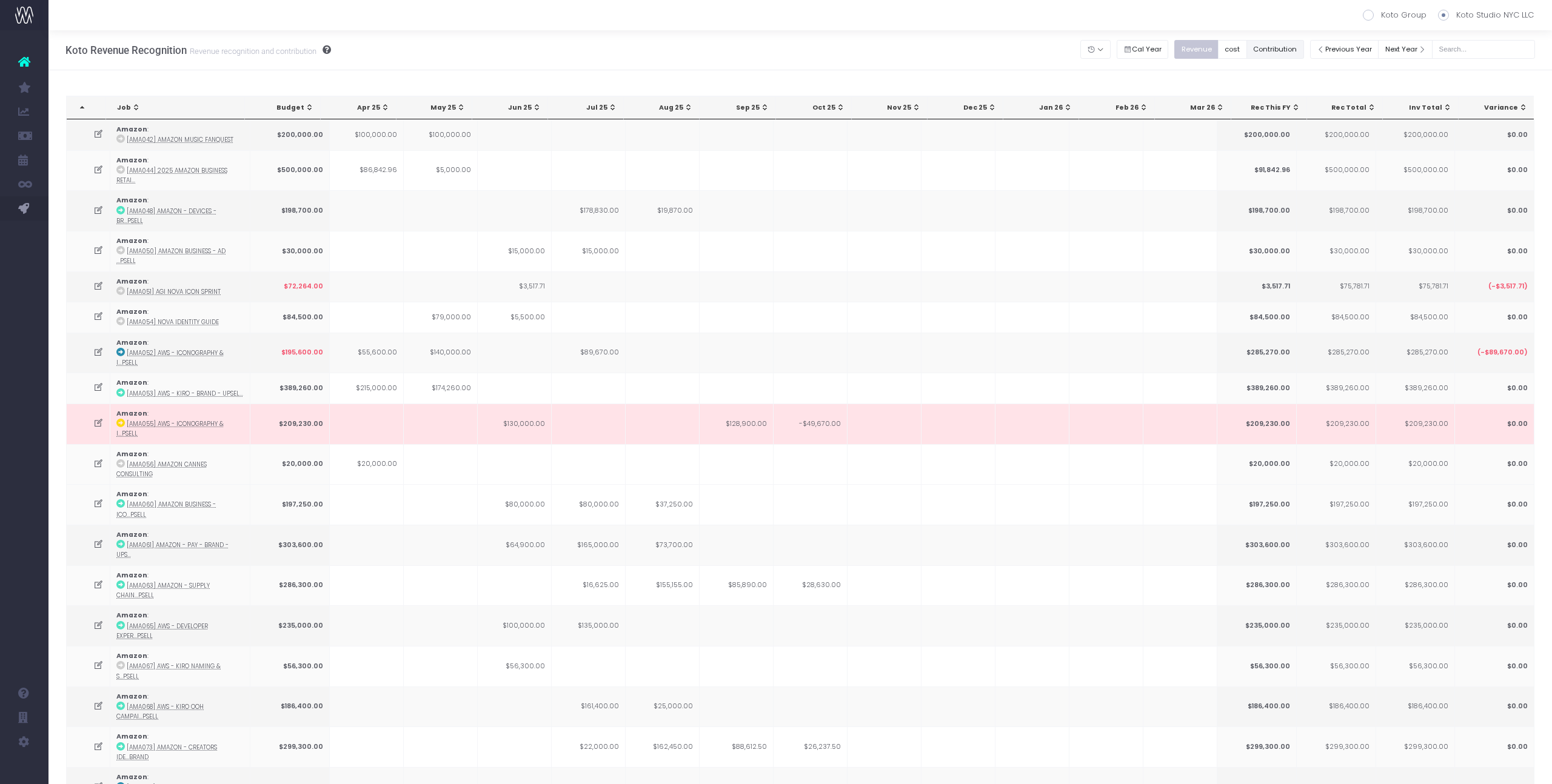 click on "Contribution" at bounding box center (1275, 49) 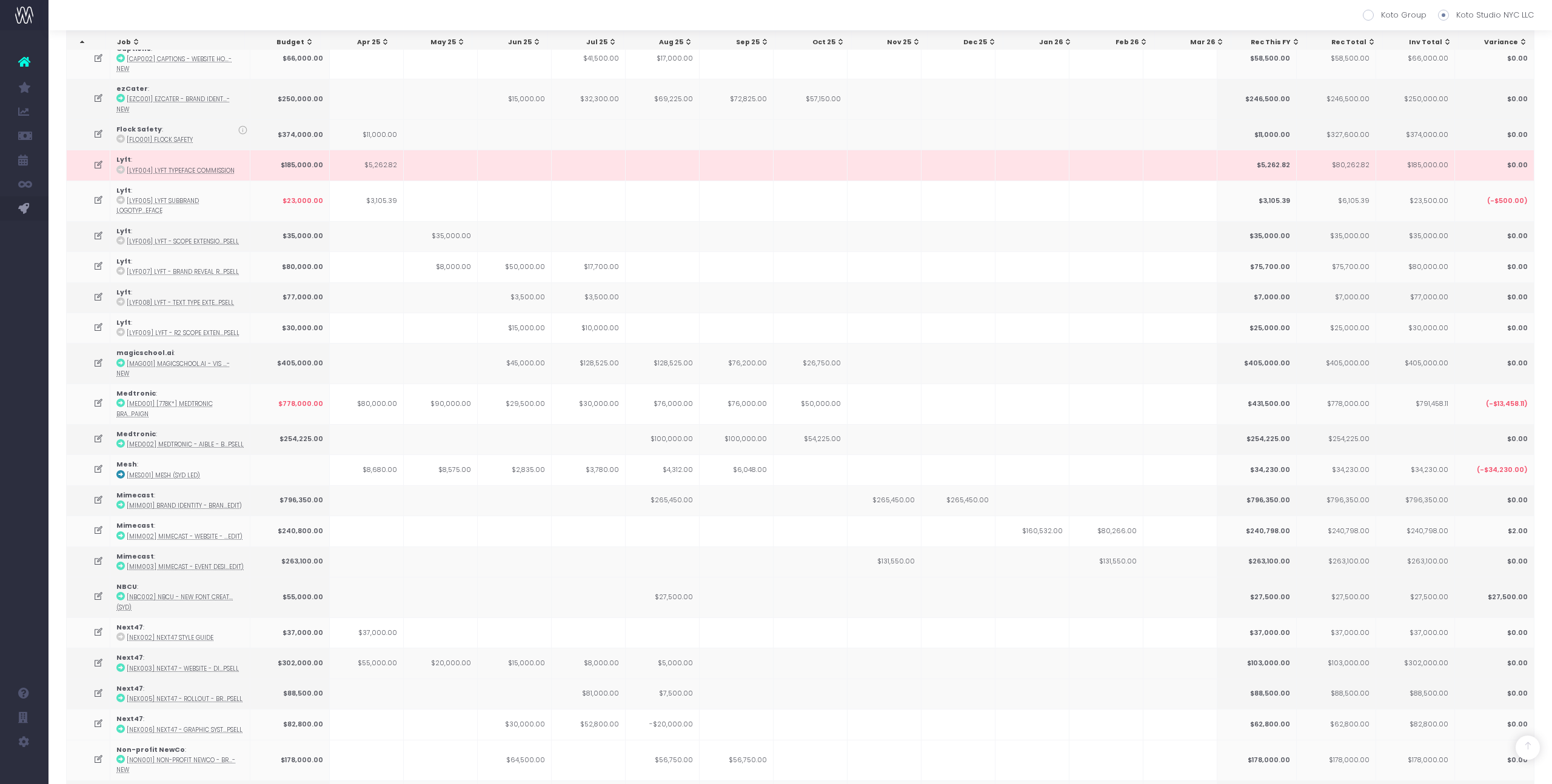 scroll, scrollTop: 971, scrollLeft: 0, axis: vertical 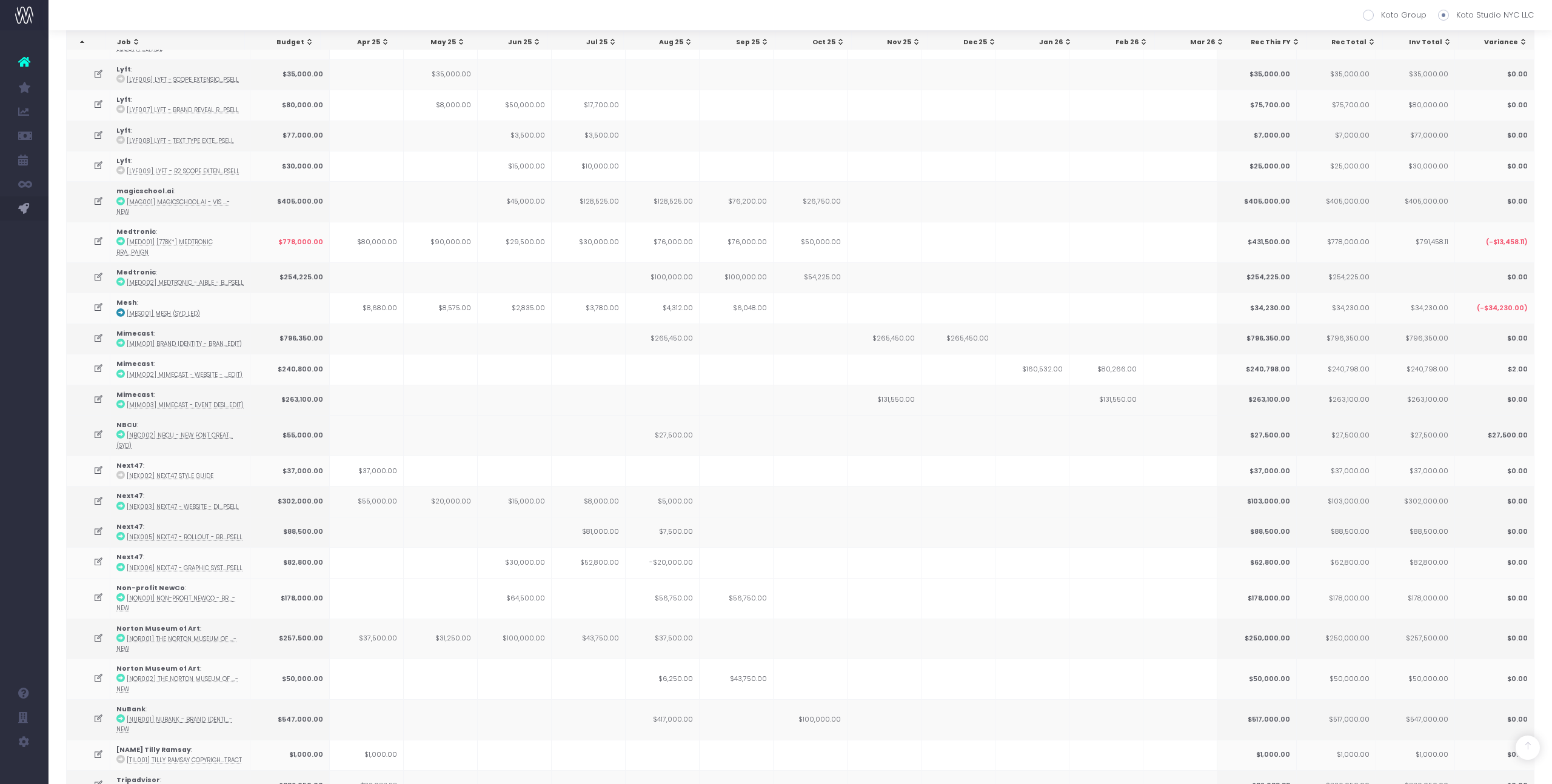 click on "$1,420,862.68" at bounding box center [589, 812] 